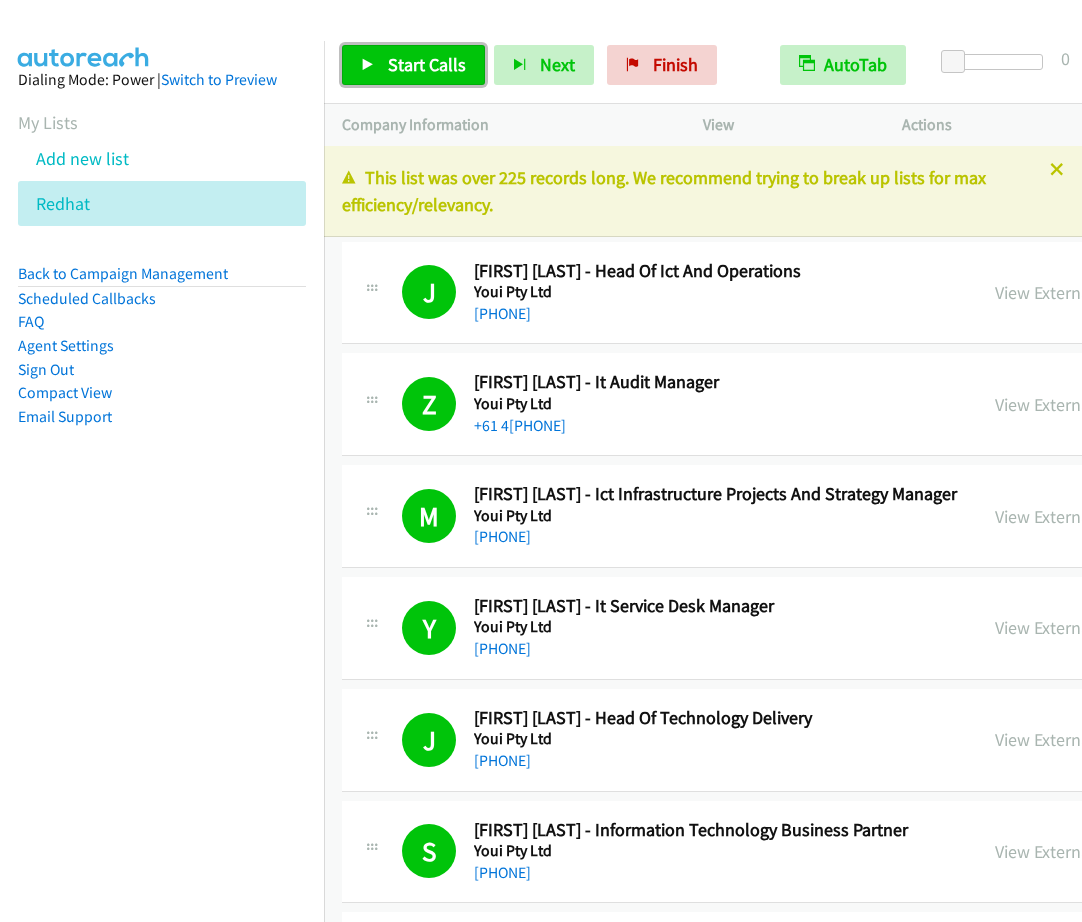 click on "Start Calls" at bounding box center [427, 64] 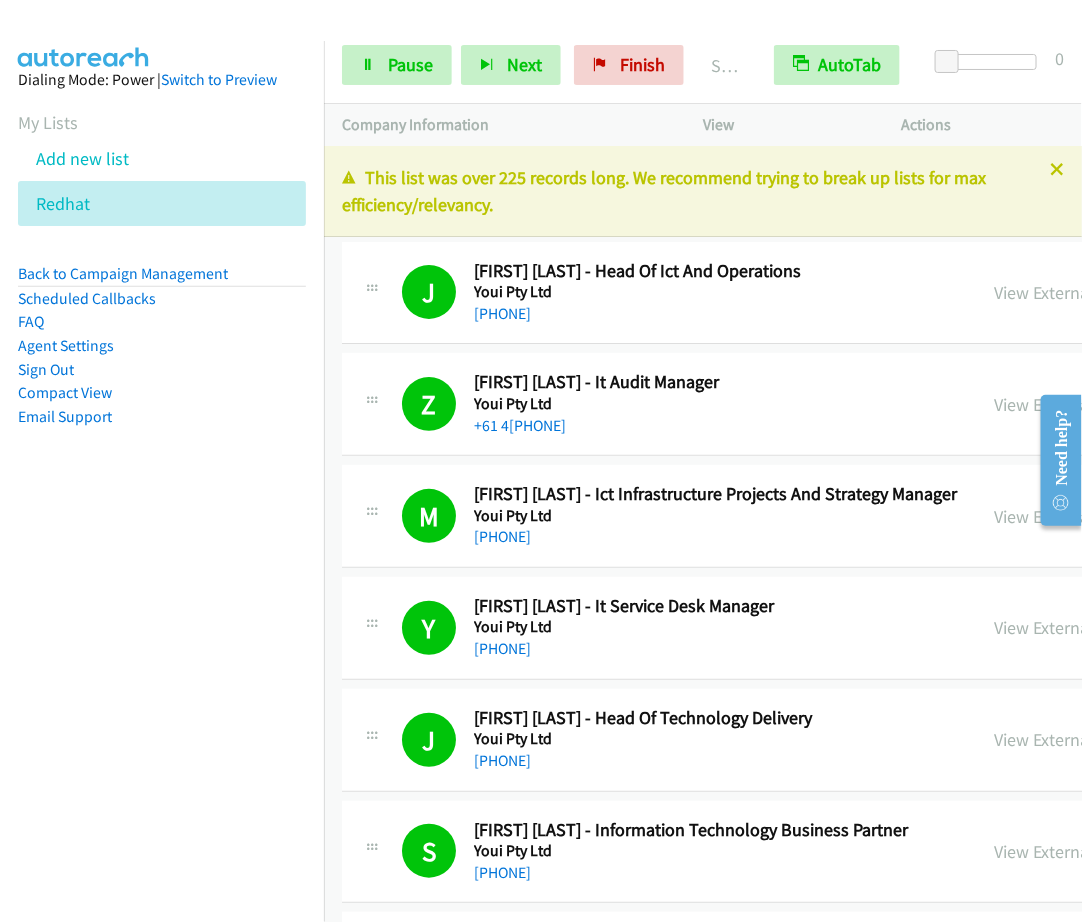scroll, scrollTop: 23937, scrollLeft: 0, axis: vertical 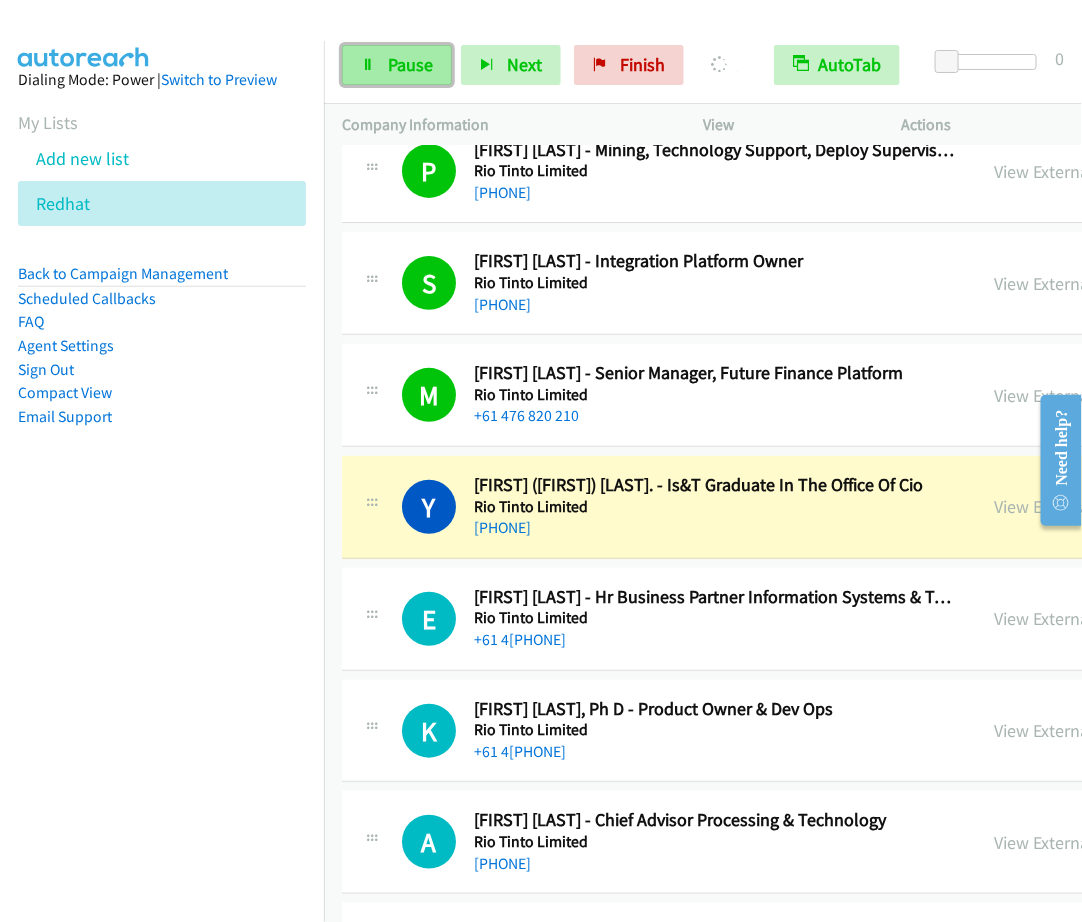 click on "Pause" at bounding box center (397, 65) 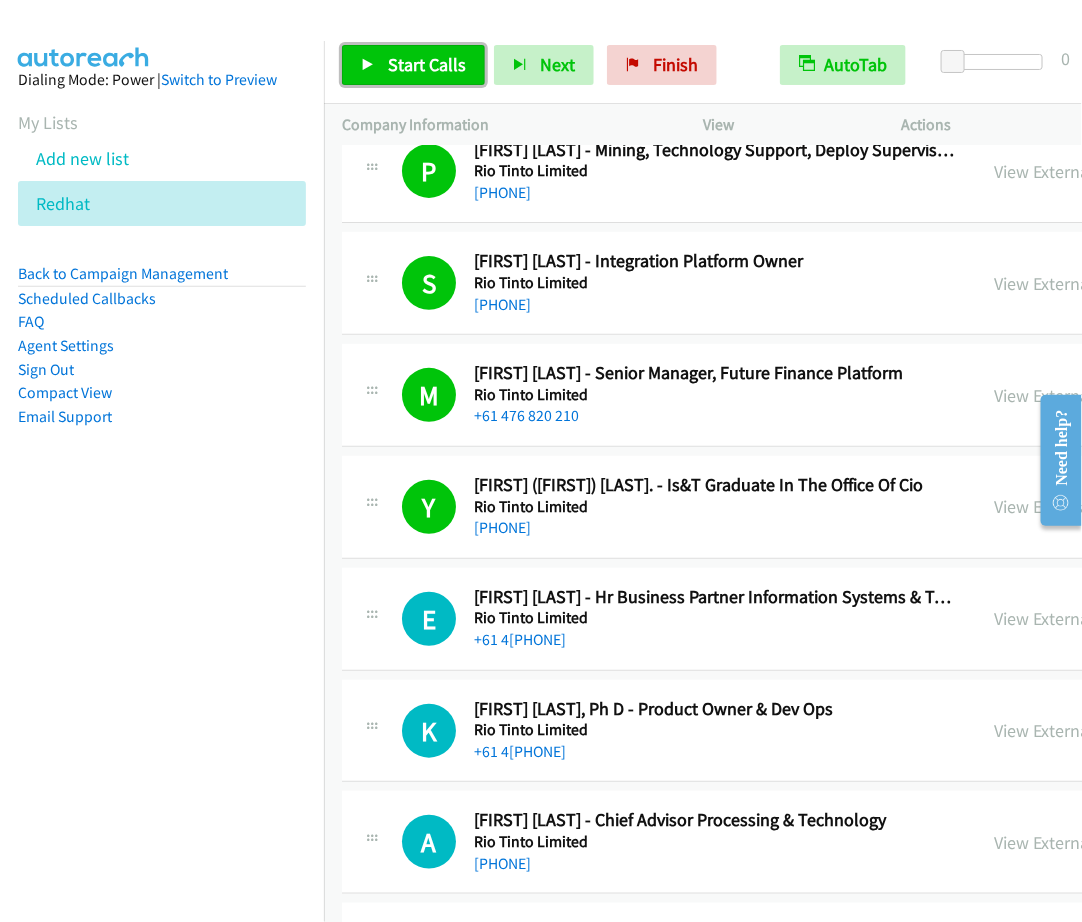 click on "Start Calls" at bounding box center (427, 64) 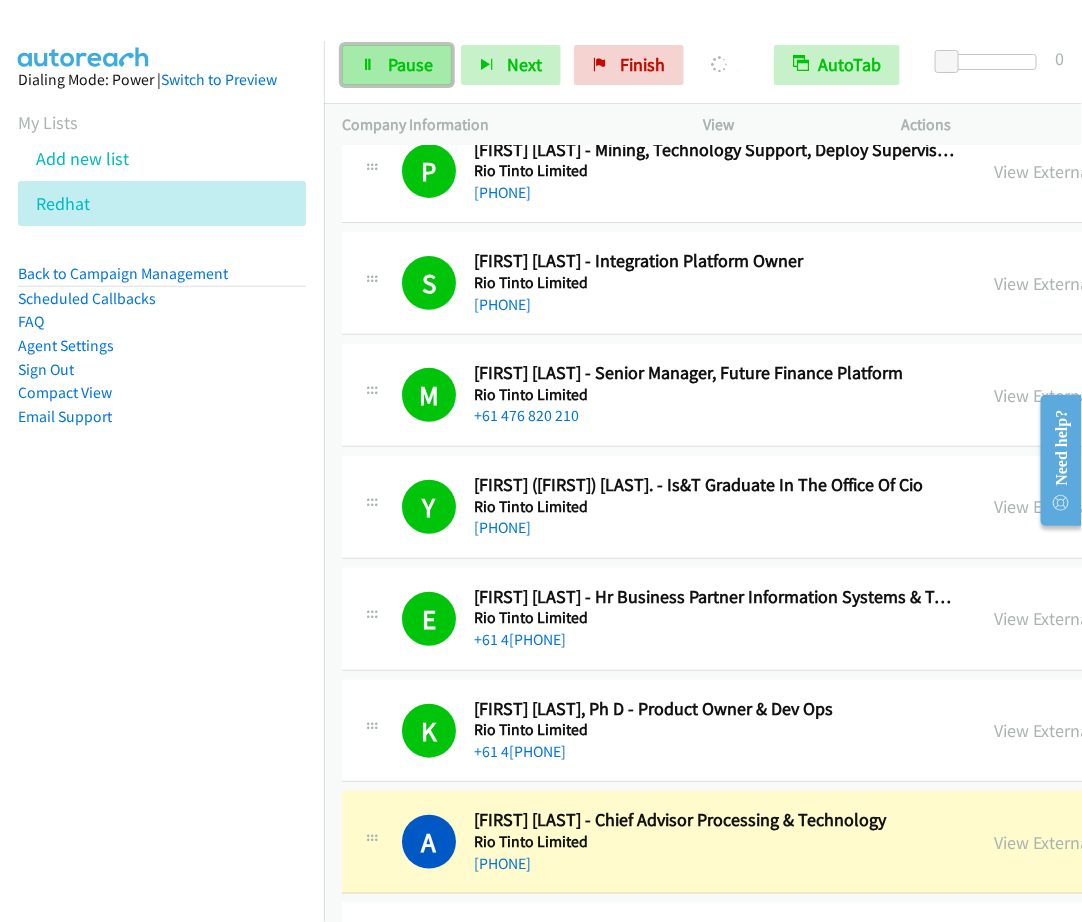 click on "Pause" at bounding box center (397, 65) 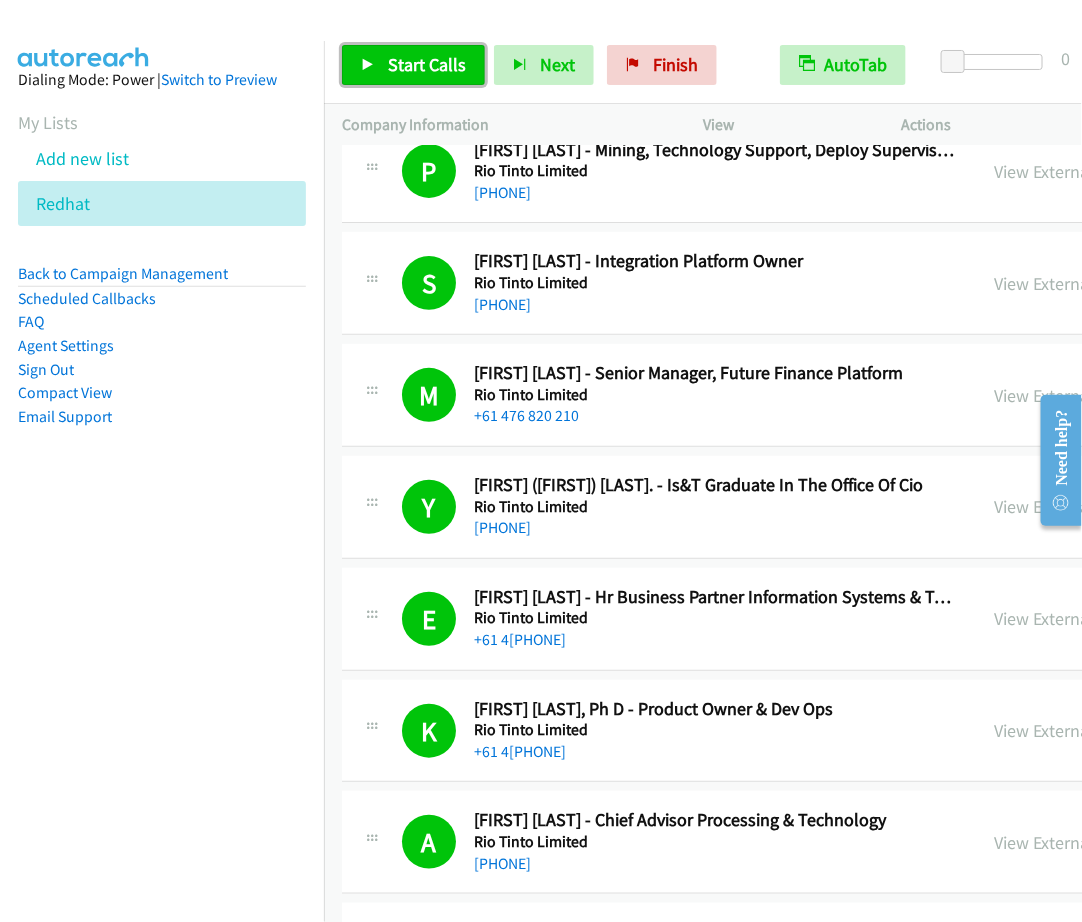 click on "Start Calls" at bounding box center [413, 65] 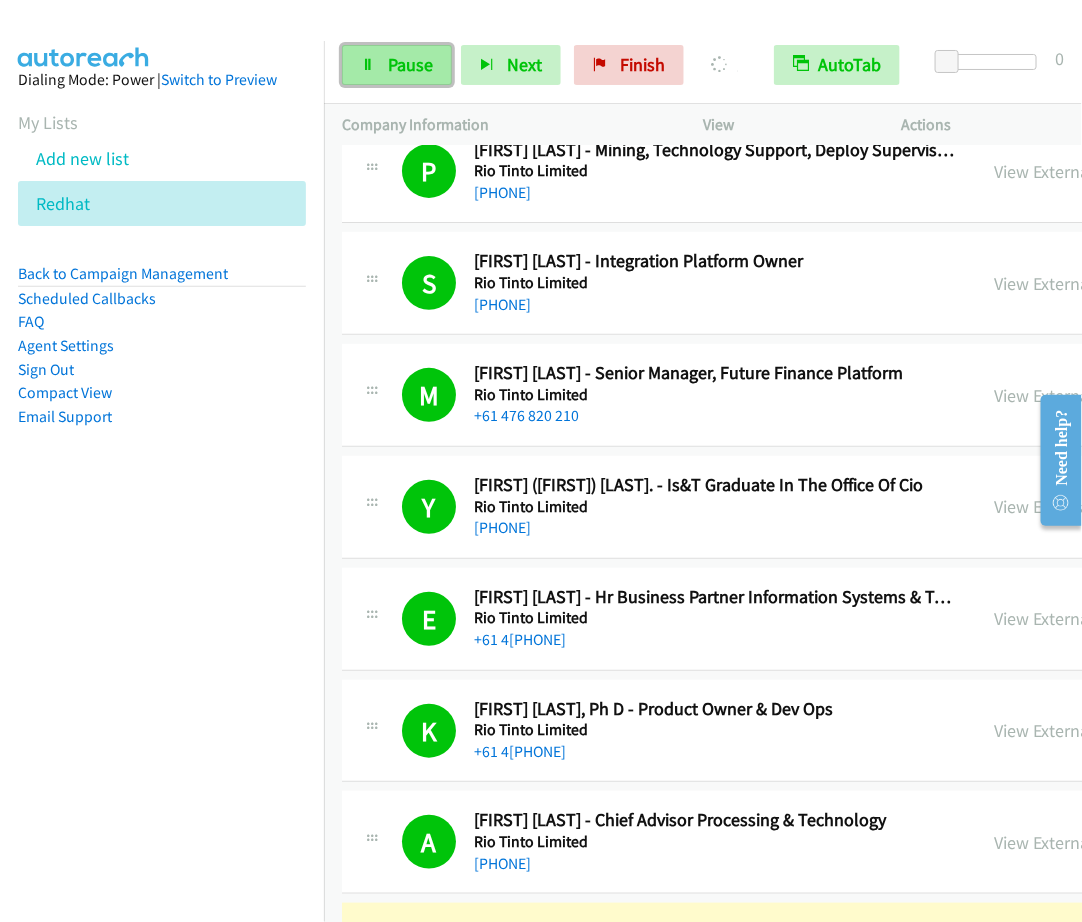 click on "Pause" at bounding box center [410, 64] 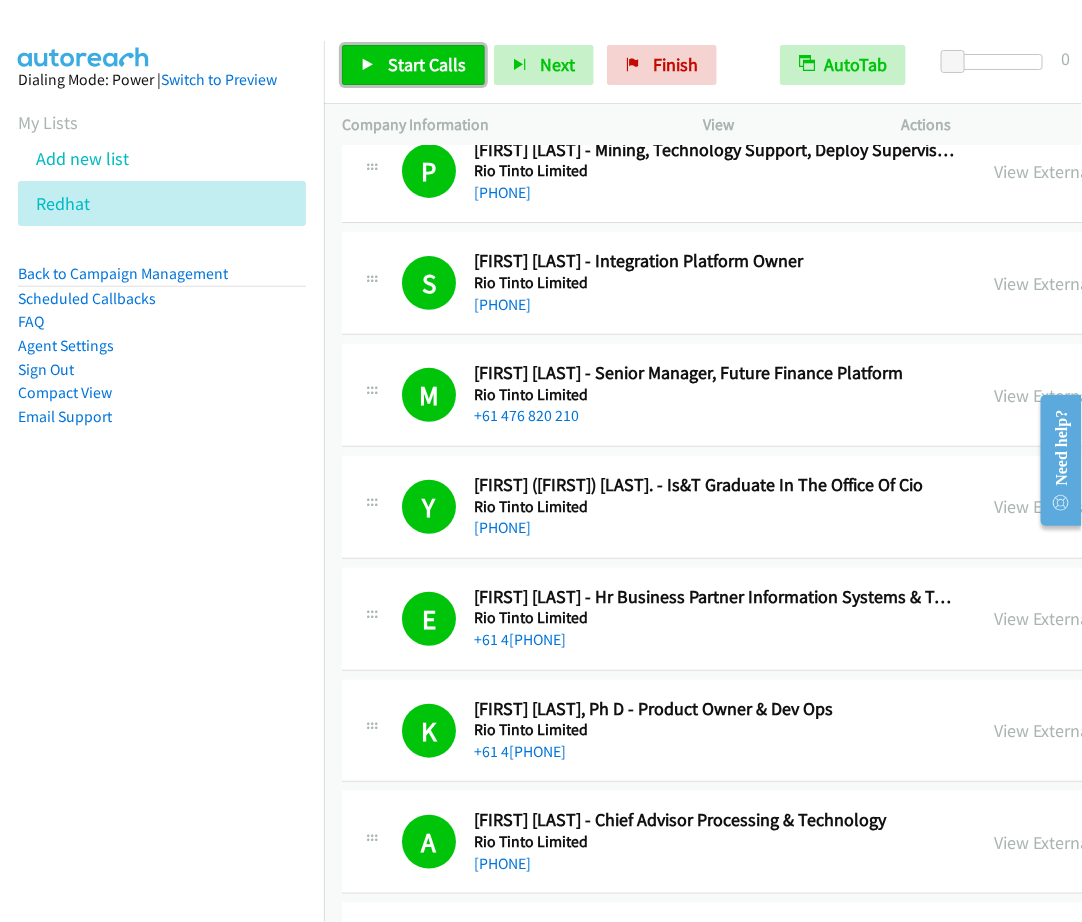 click on "Start Calls" at bounding box center [413, 65] 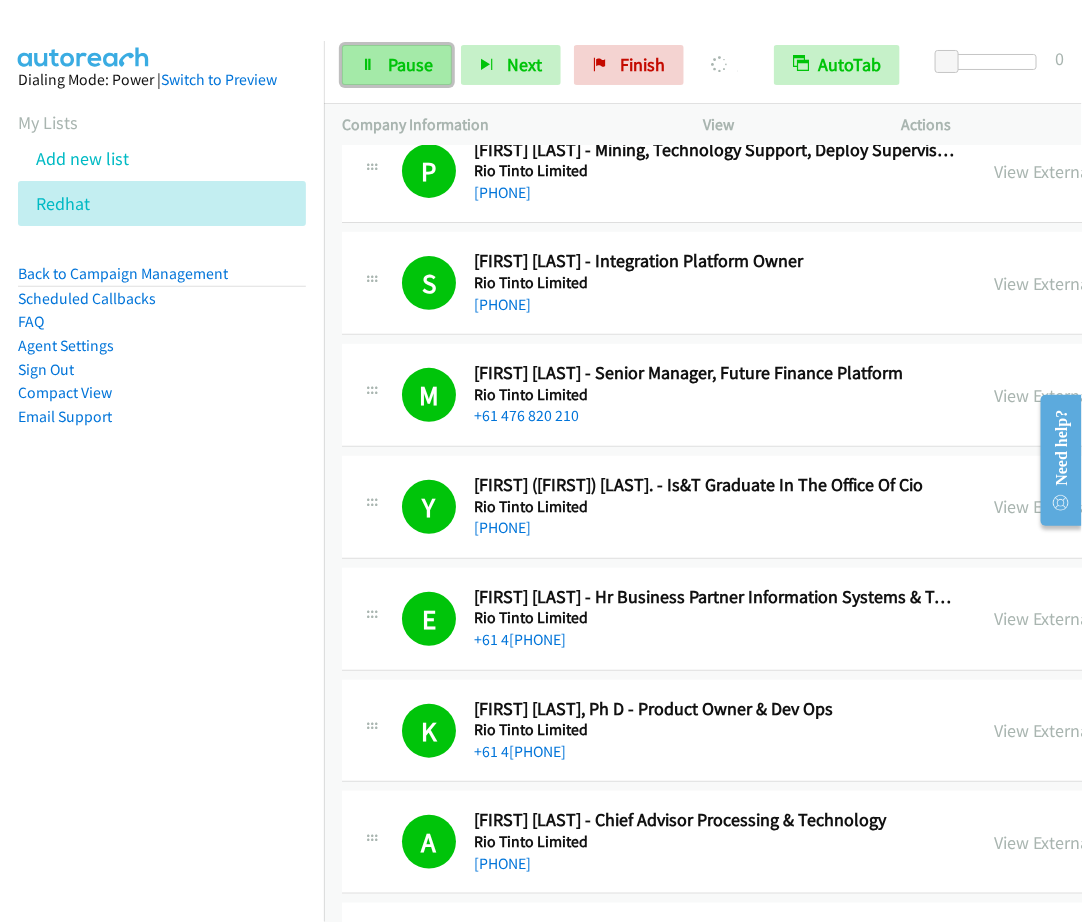 click on "Pause" at bounding box center (397, 65) 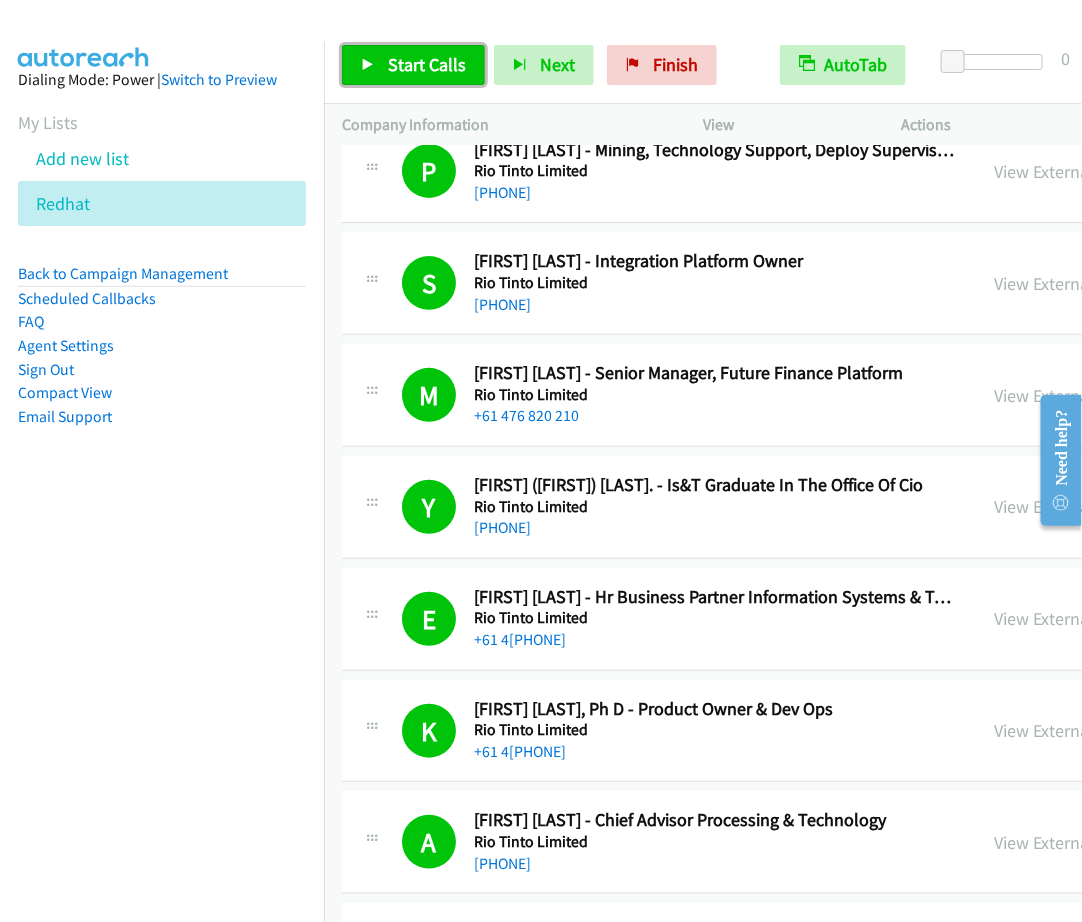 click on "Start Calls" at bounding box center [413, 65] 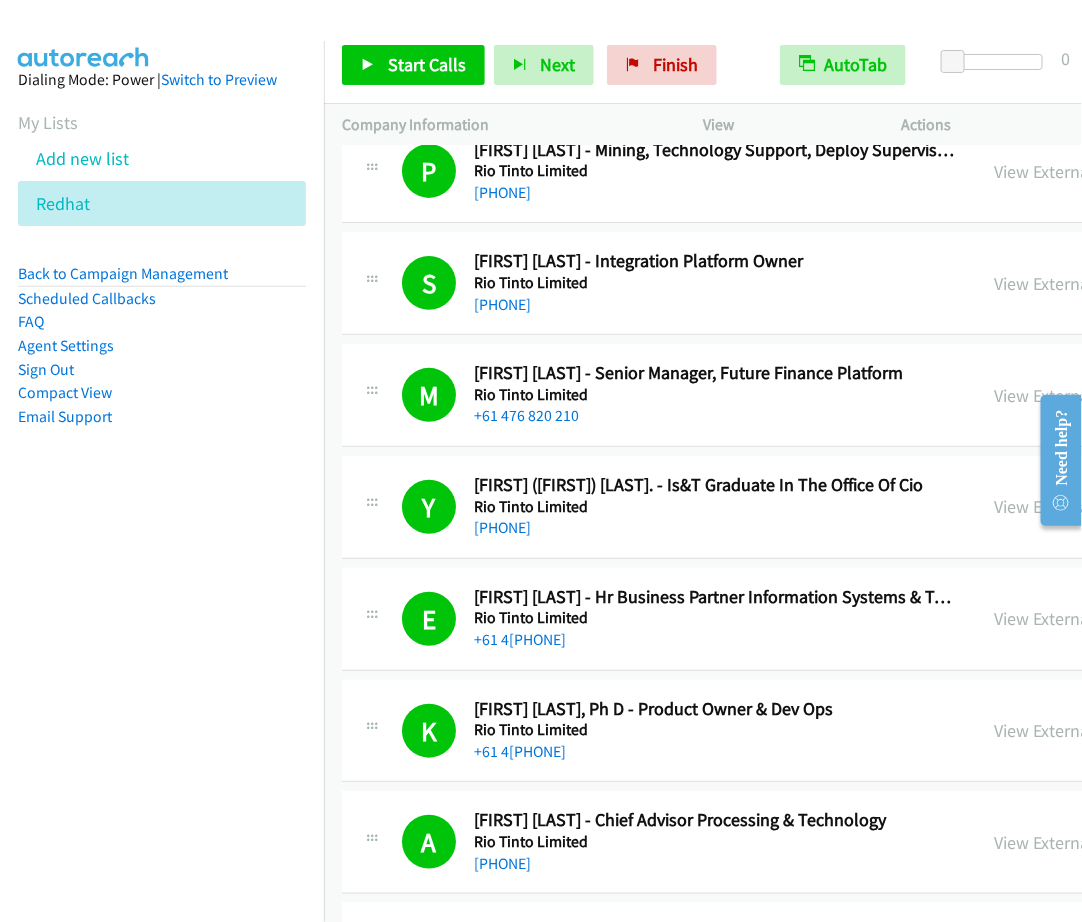 click on "Pause" at bounding box center (513, 55) 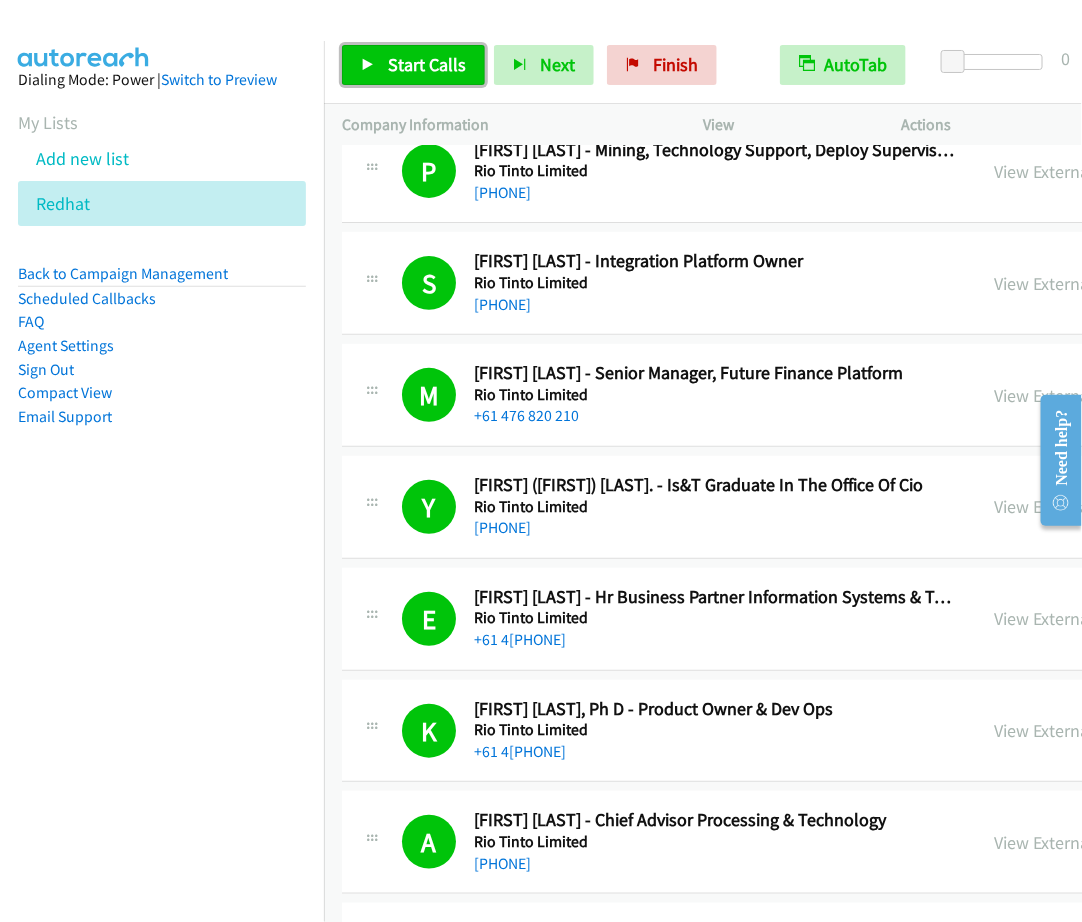 click on "Start Calls" at bounding box center (427, 64) 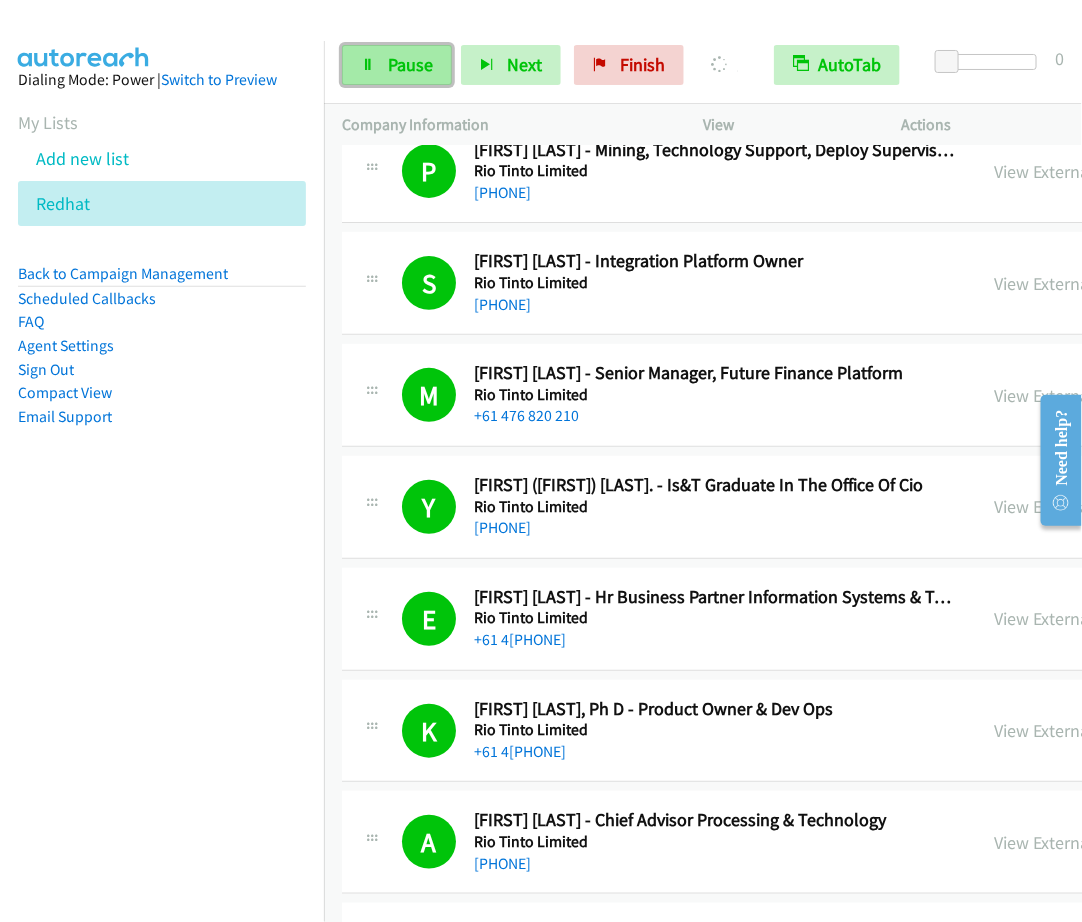 click on "Pause" at bounding box center (410, 64) 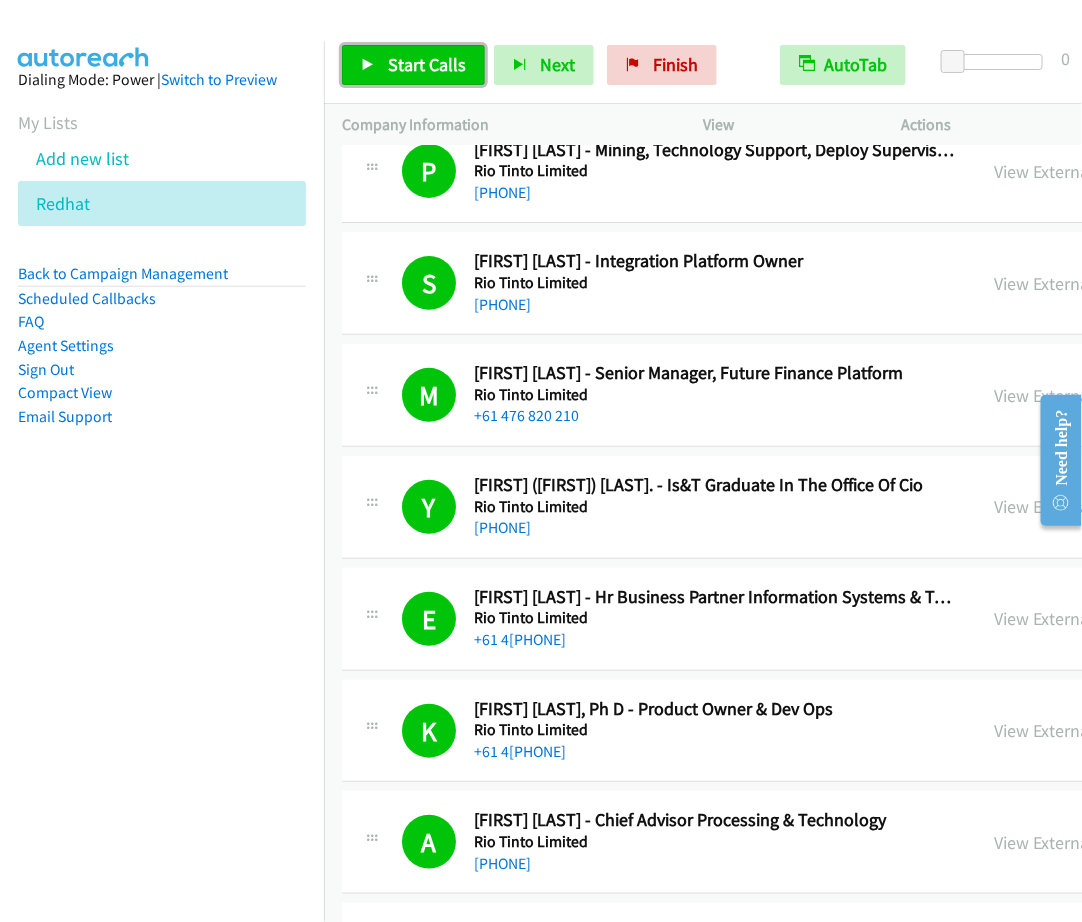 click on "Start Calls" at bounding box center (427, 64) 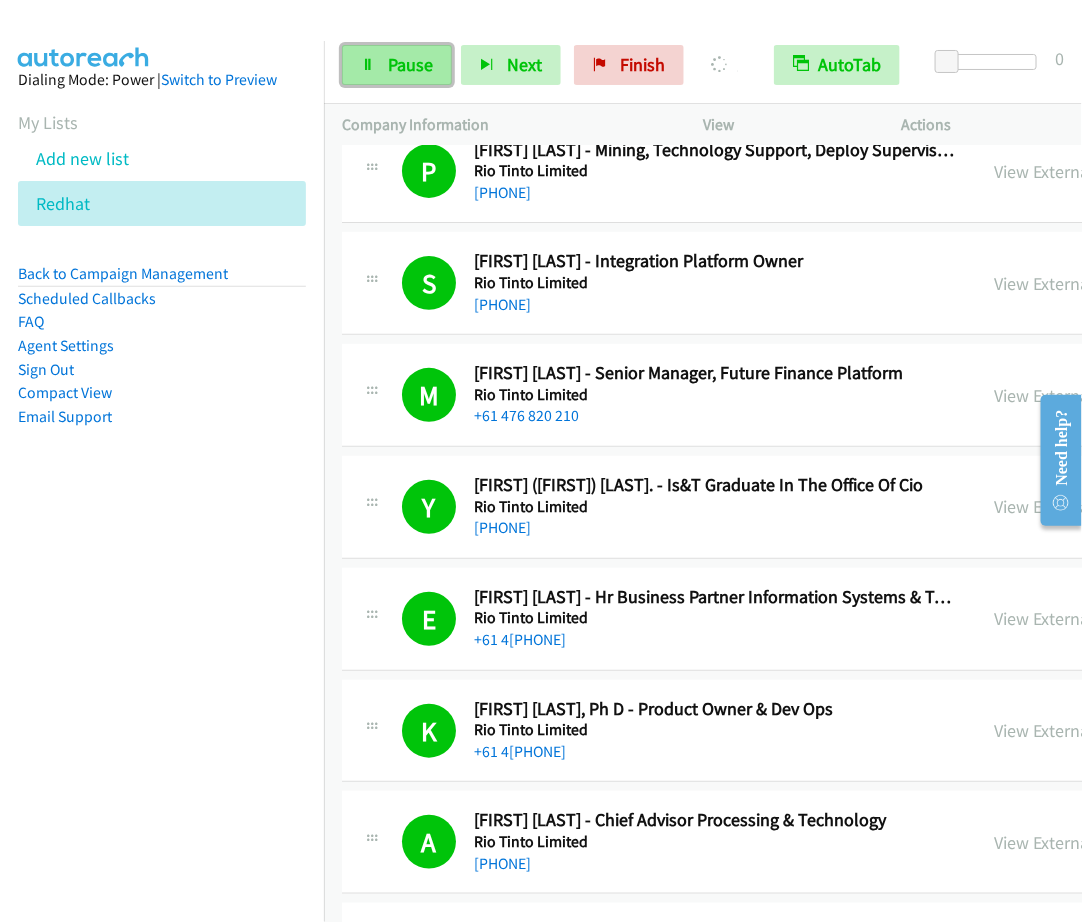 click on "Pause" at bounding box center (410, 64) 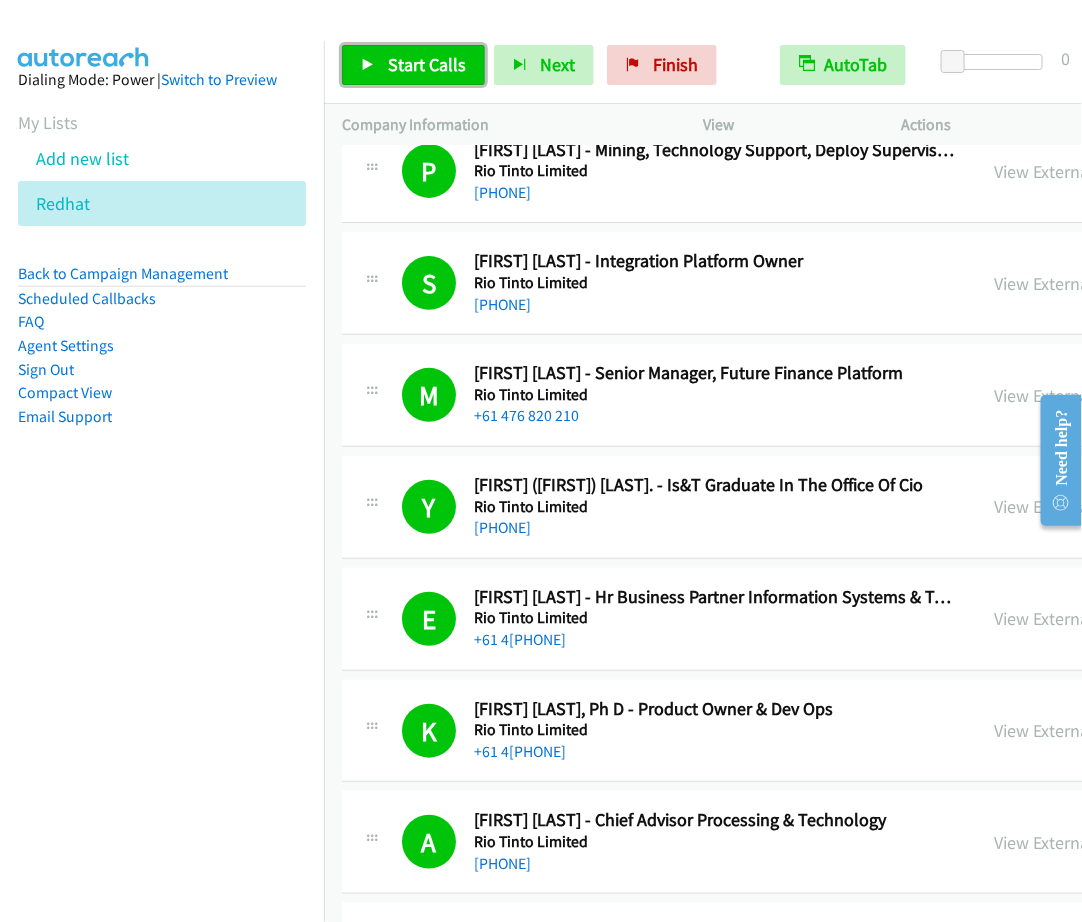 click on "Start Calls" at bounding box center (427, 64) 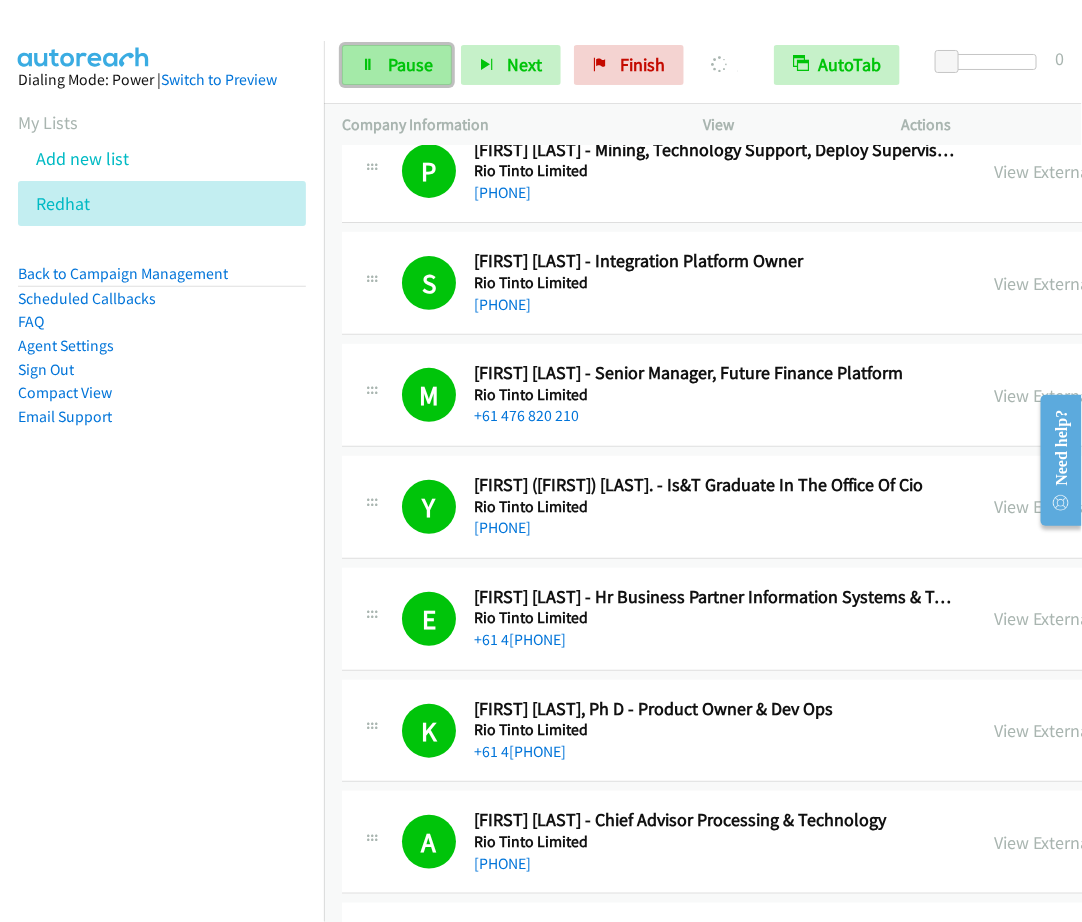 click on "Pause" at bounding box center (397, 65) 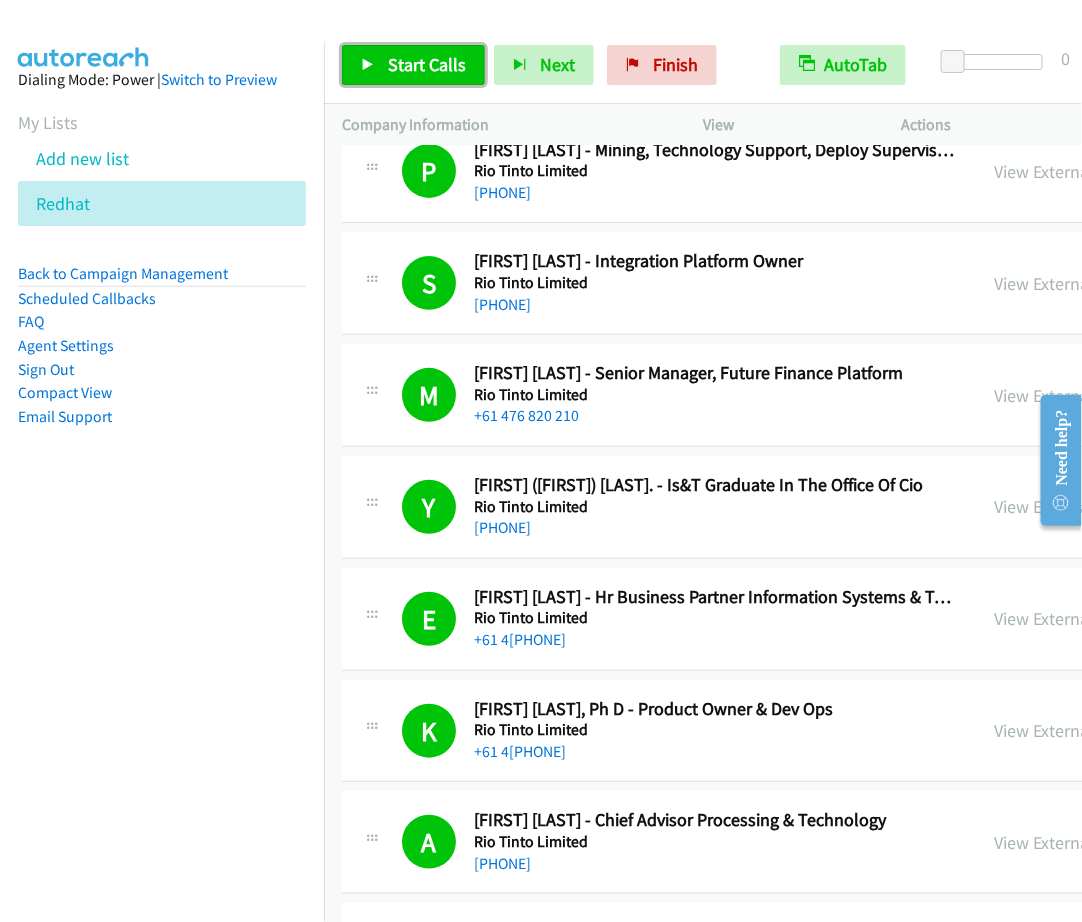click on "Start Calls" at bounding box center [413, 65] 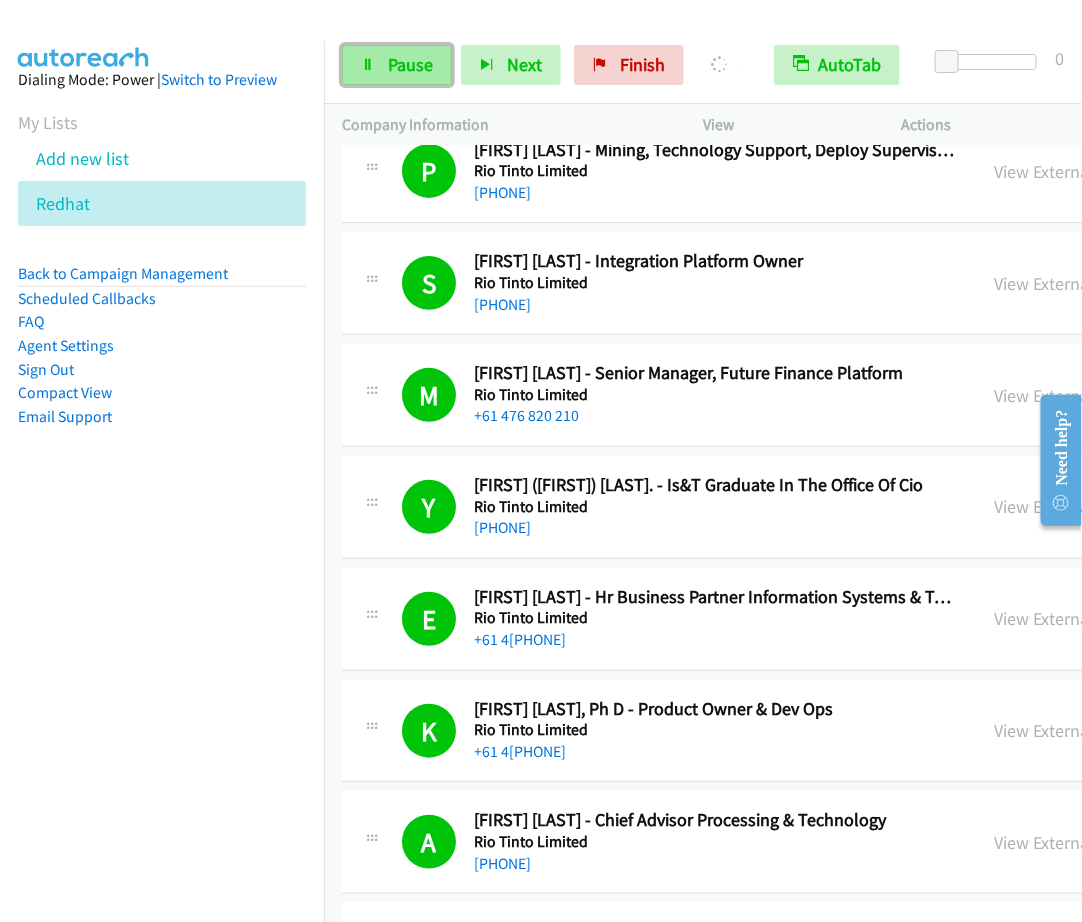 click on "Pause" at bounding box center [397, 65] 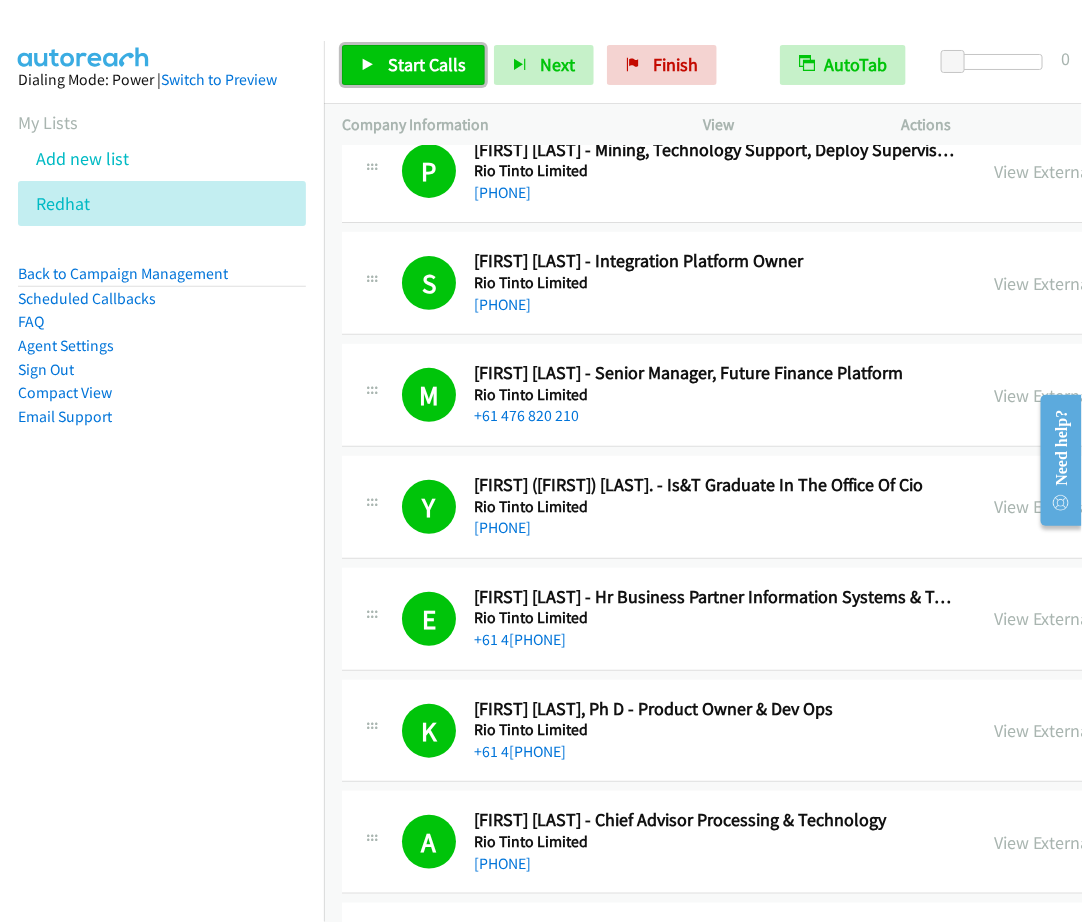 click on "Start Calls" at bounding box center (427, 64) 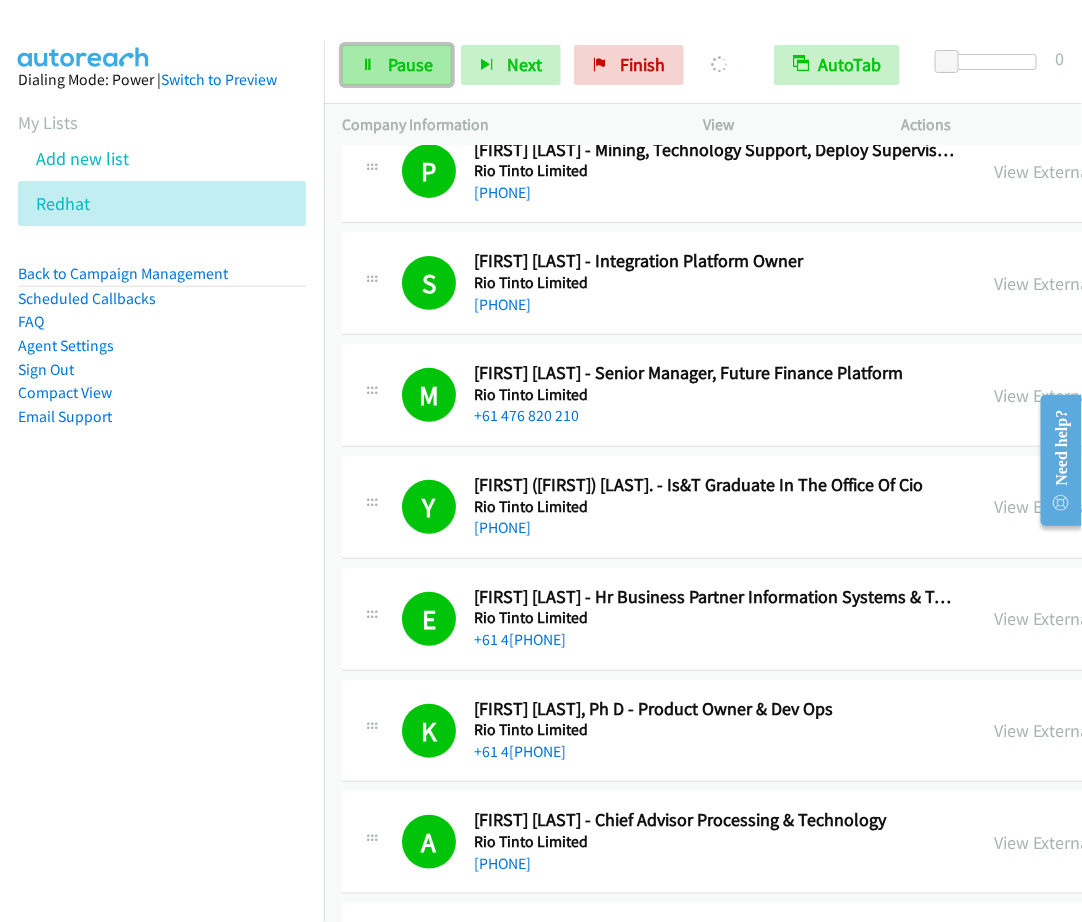 click on "Pause" at bounding box center (410, 64) 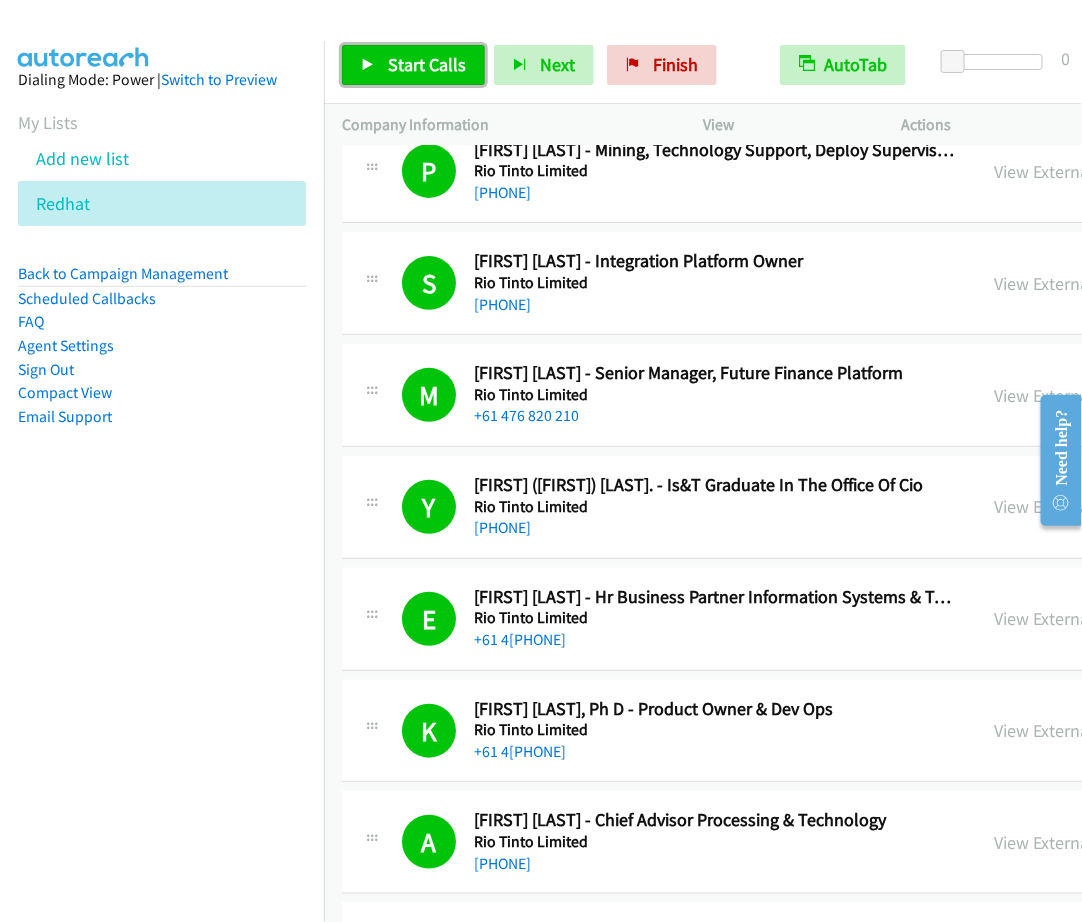click on "Start Calls" at bounding box center [427, 64] 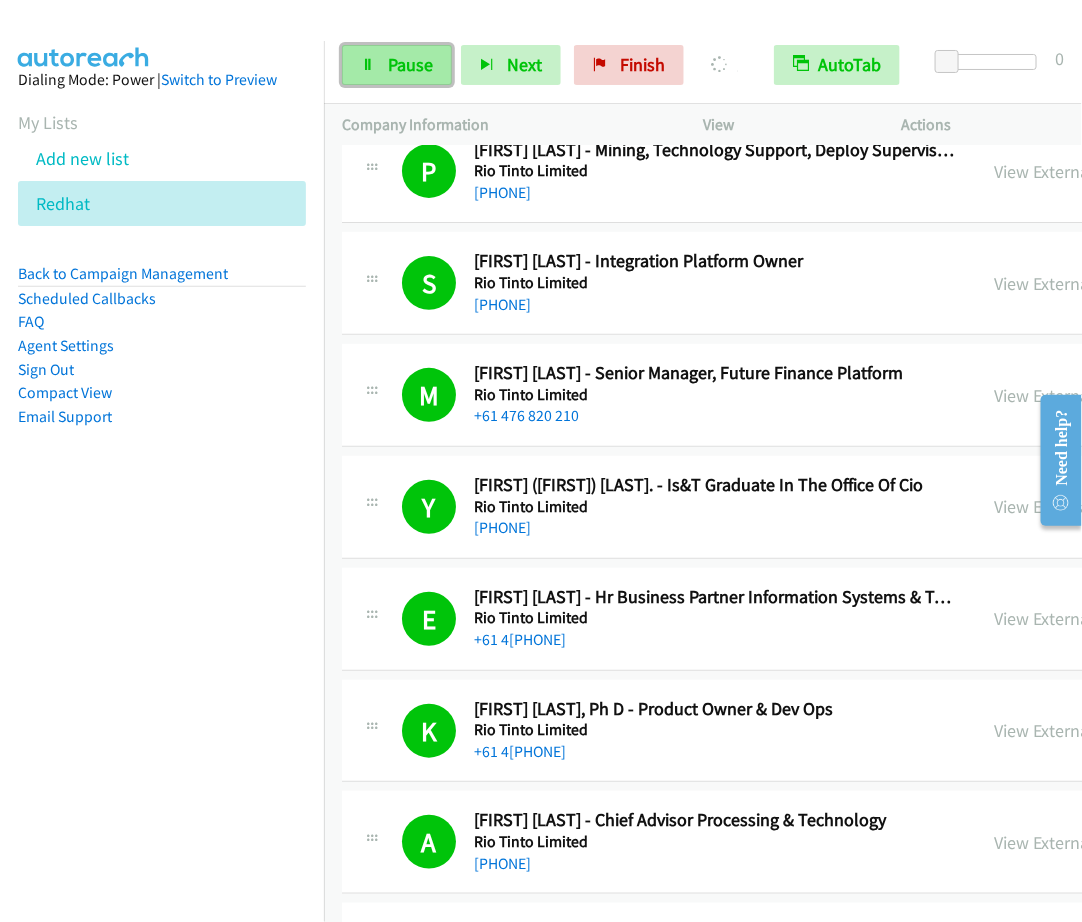 click on "Pause" at bounding box center [410, 64] 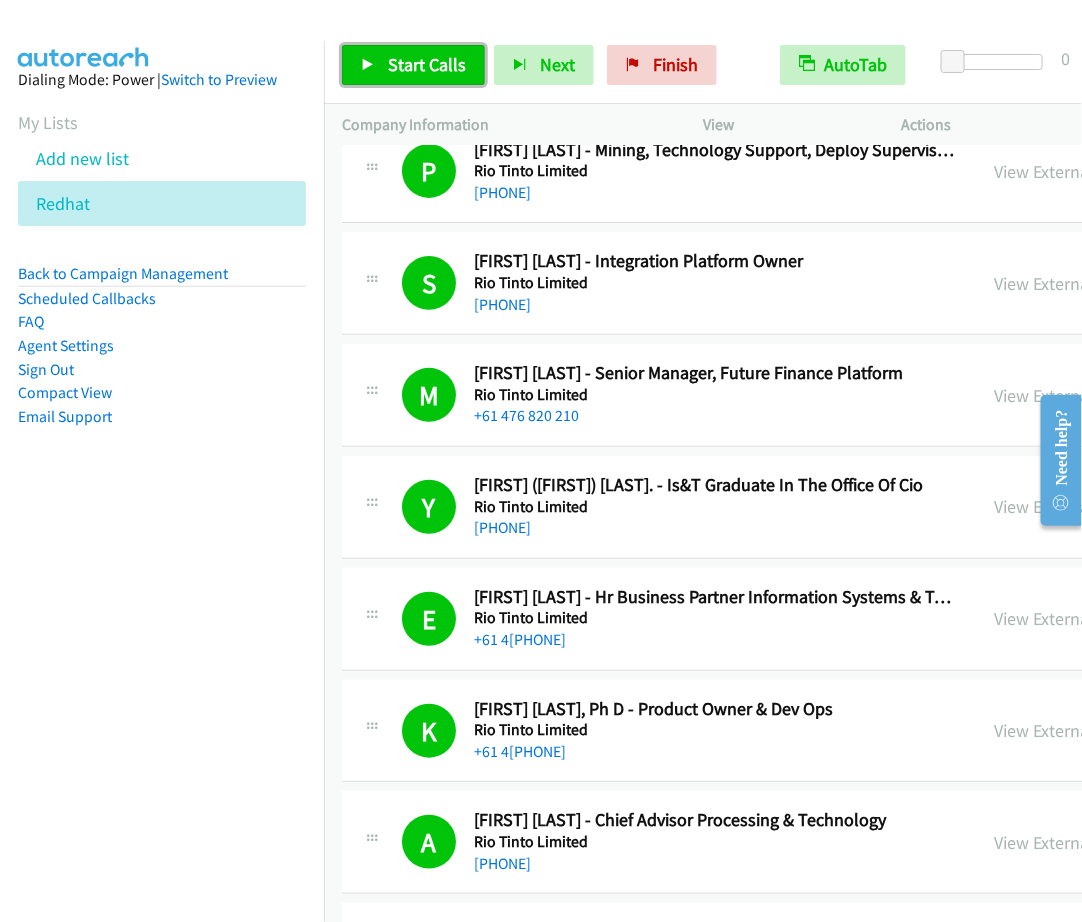 click on "Start Calls" at bounding box center [413, 65] 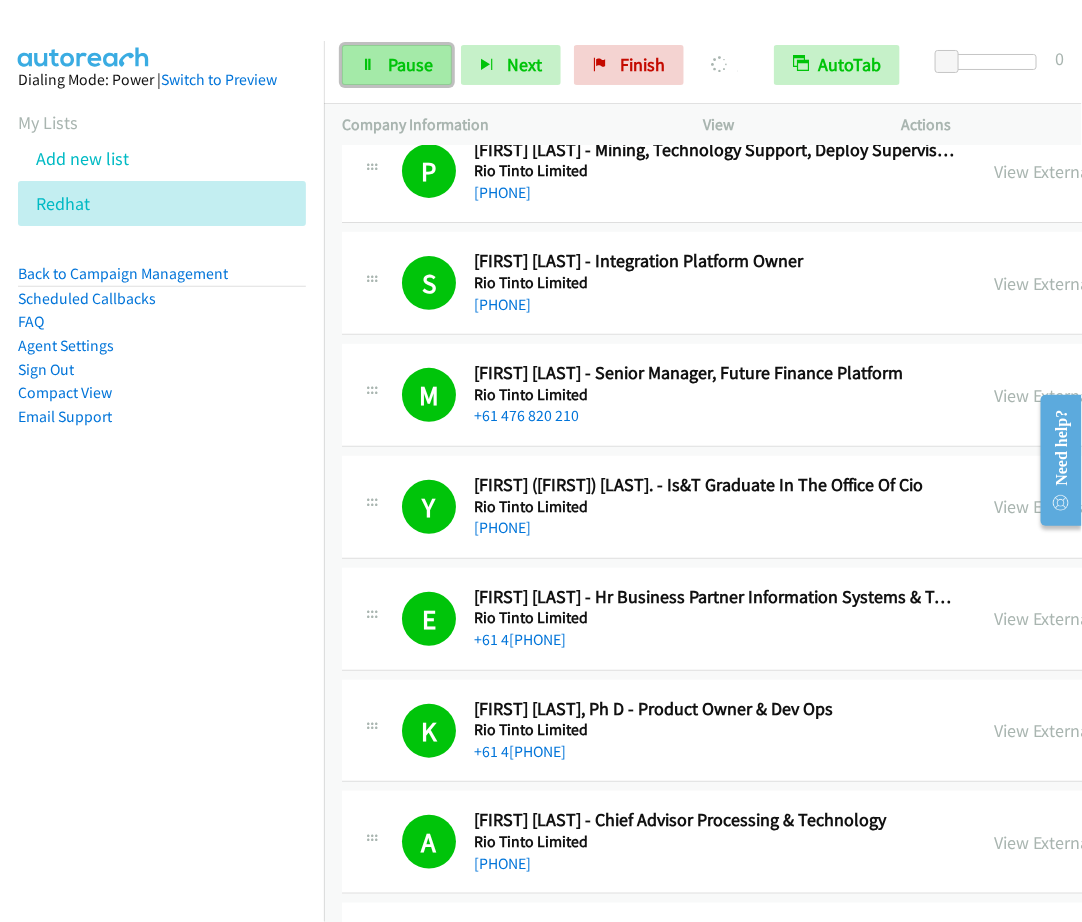 click on "Pause" at bounding box center [397, 65] 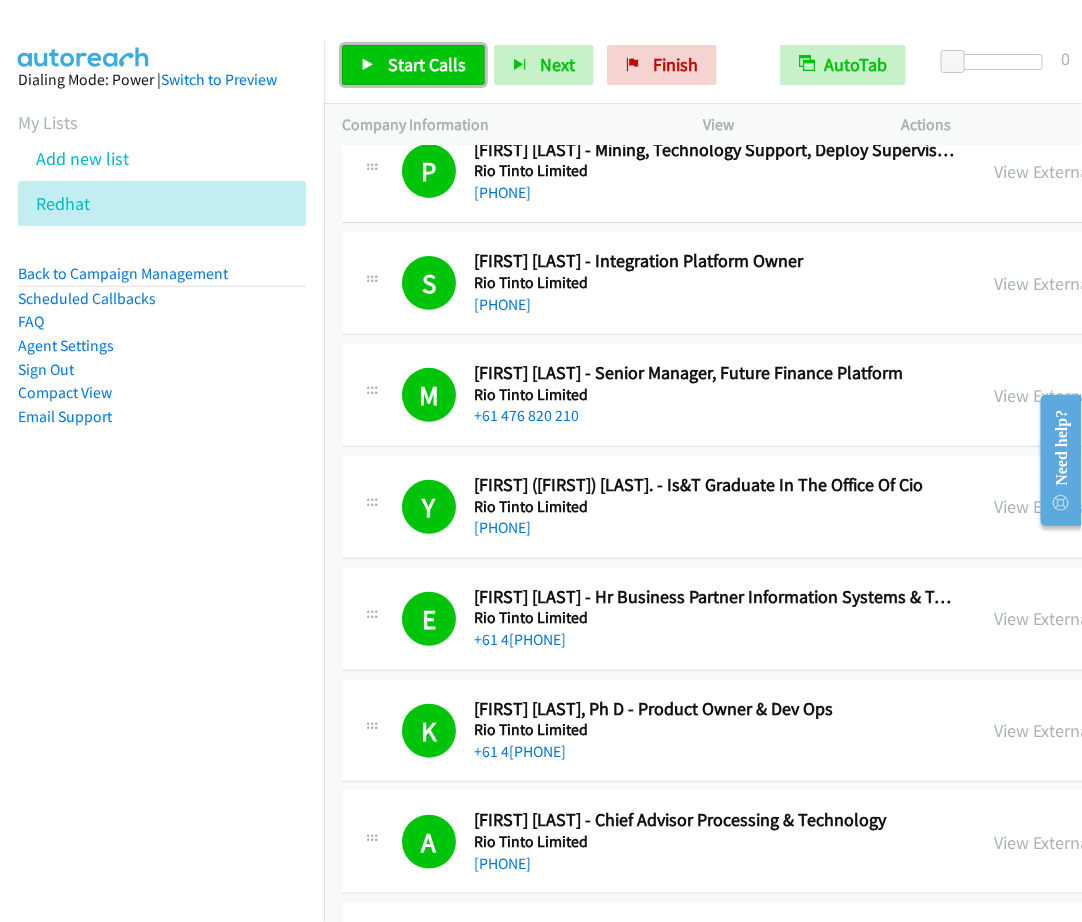 click on "Start Calls" at bounding box center [427, 64] 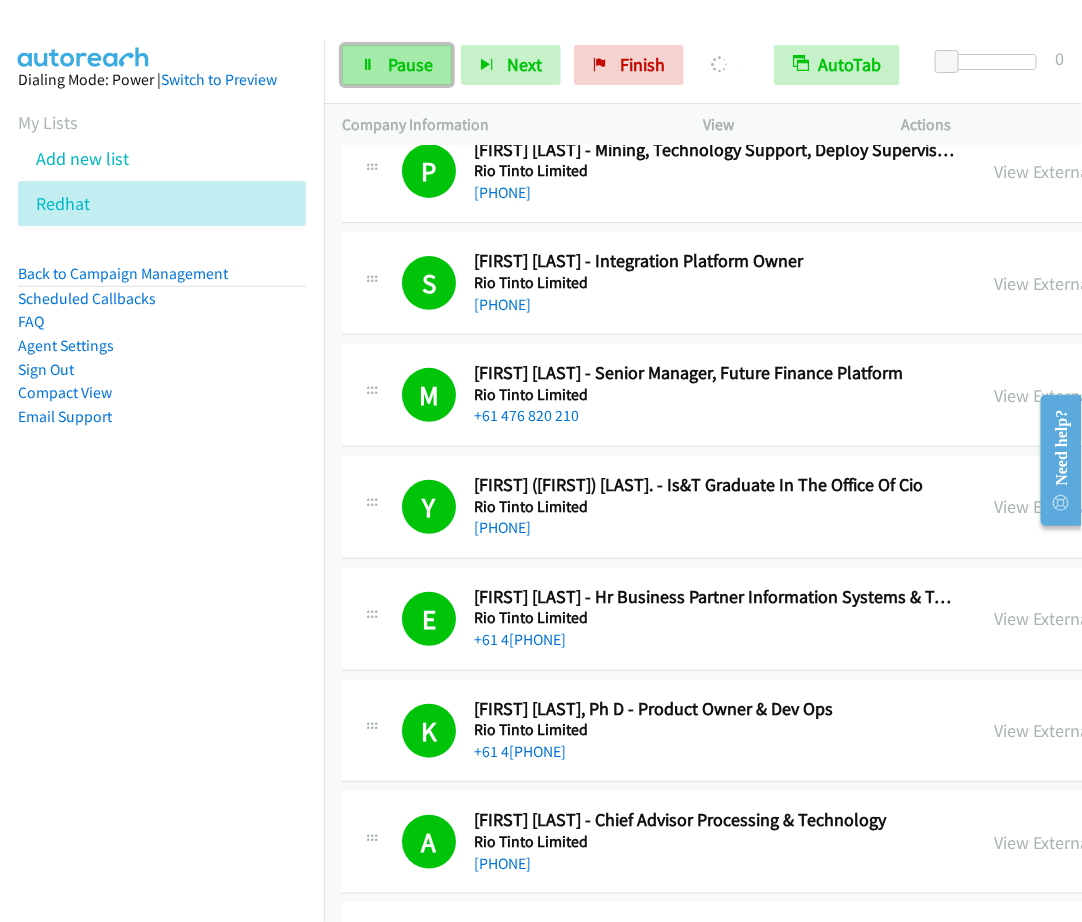 click on "Pause" at bounding box center (397, 65) 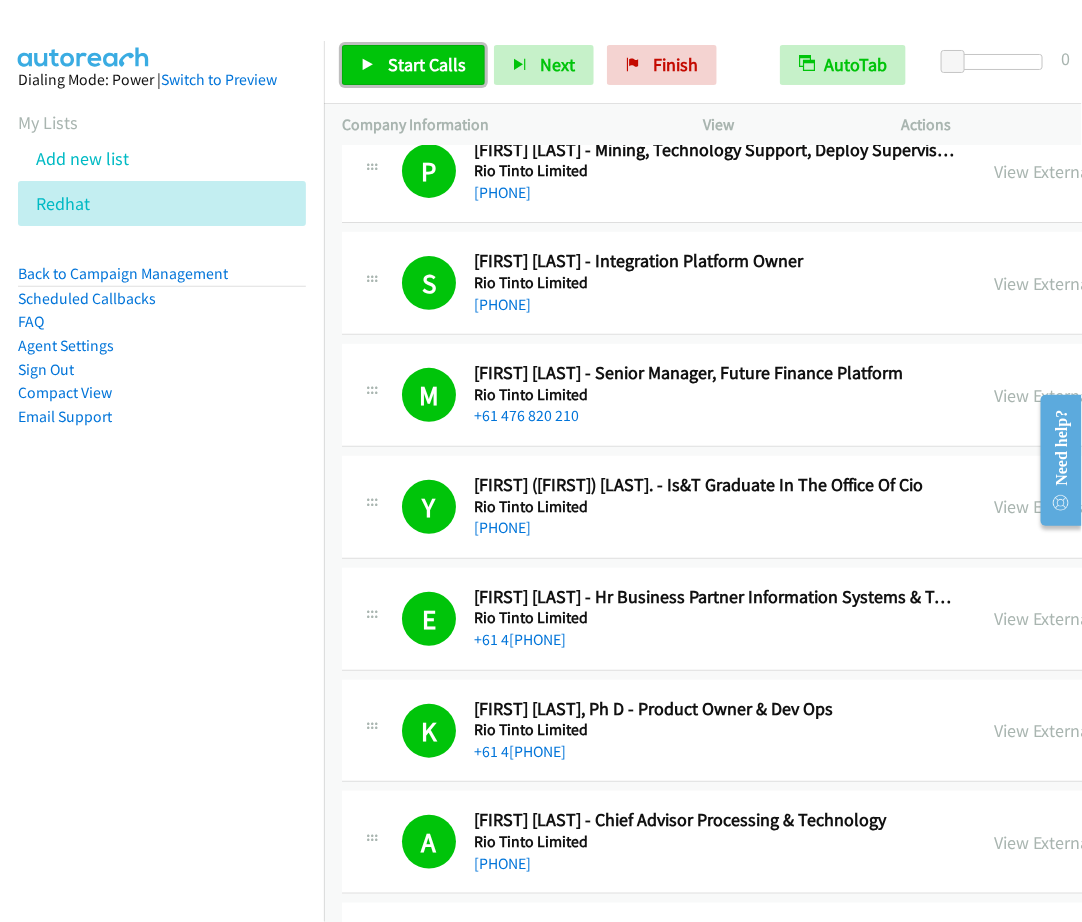 click on "Start Calls" at bounding box center [427, 64] 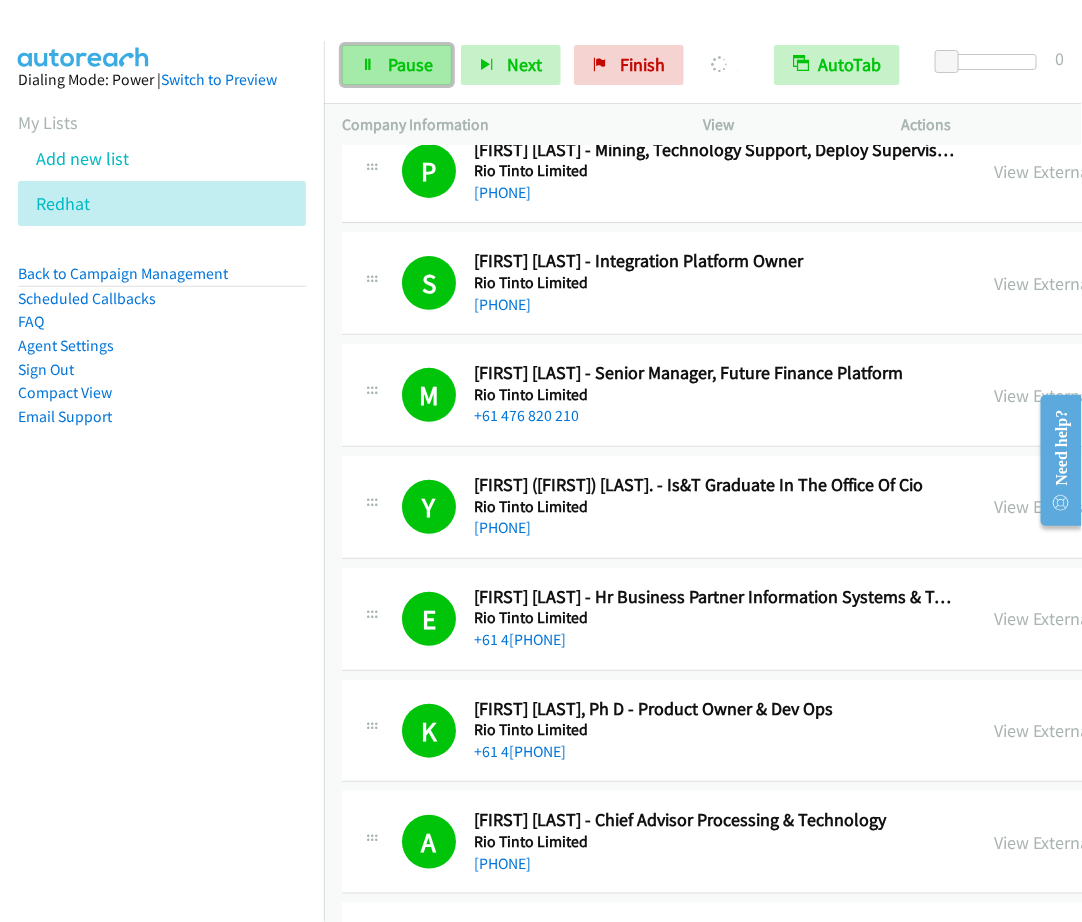 click on "Pause" at bounding box center (397, 65) 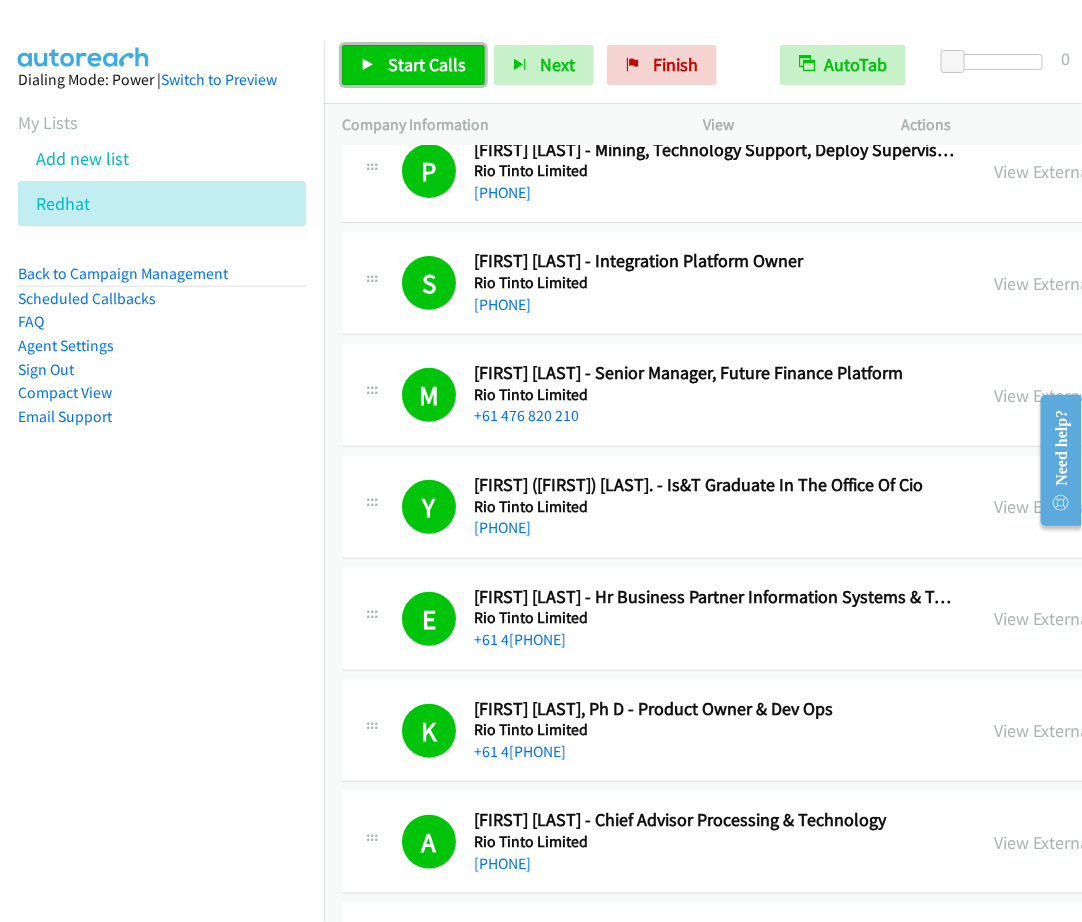 click on "Start Calls" at bounding box center (427, 64) 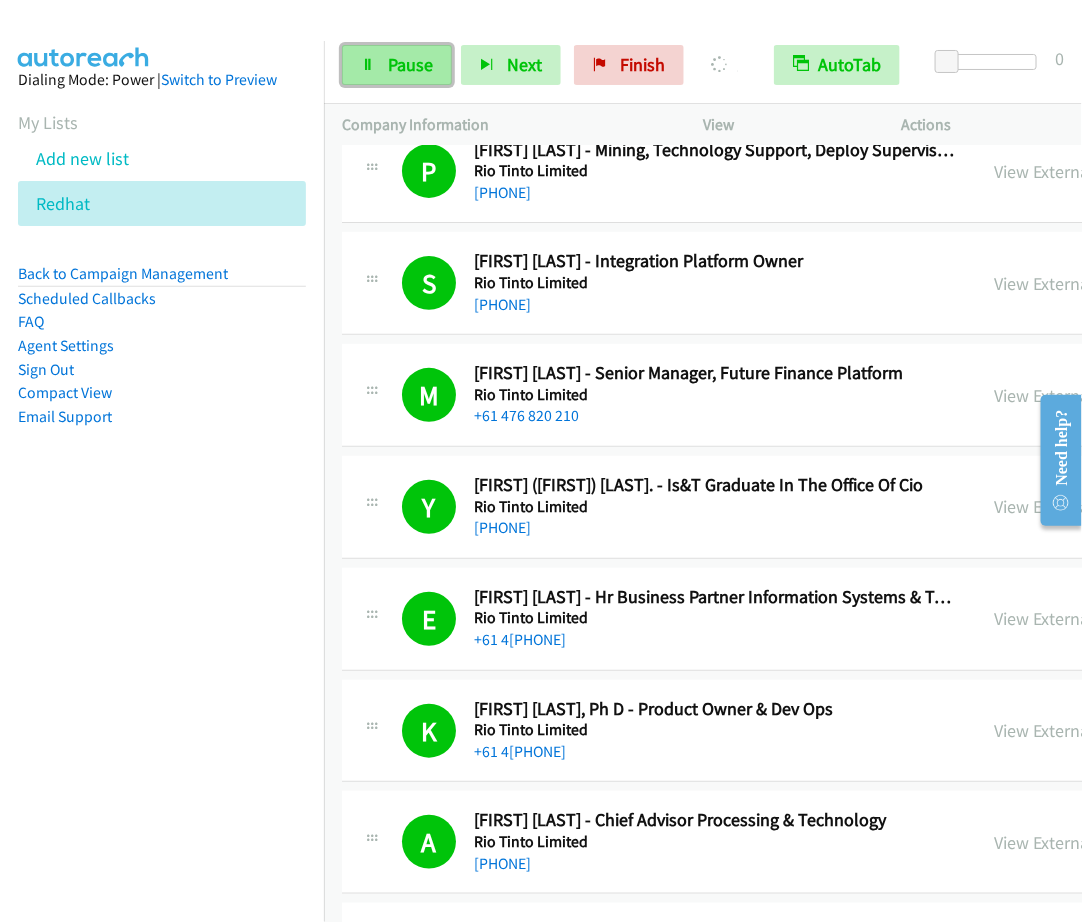 click on "Pause" at bounding box center (410, 64) 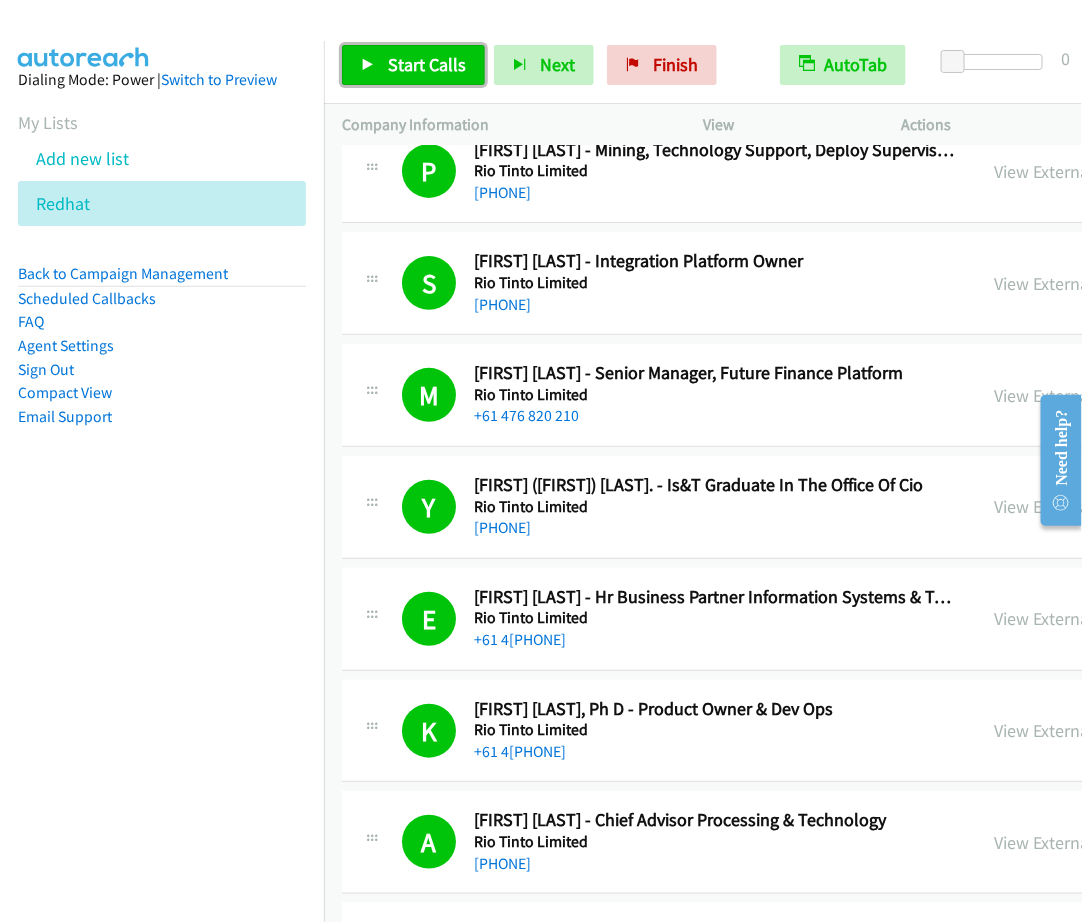 click on "Start Calls" at bounding box center [413, 65] 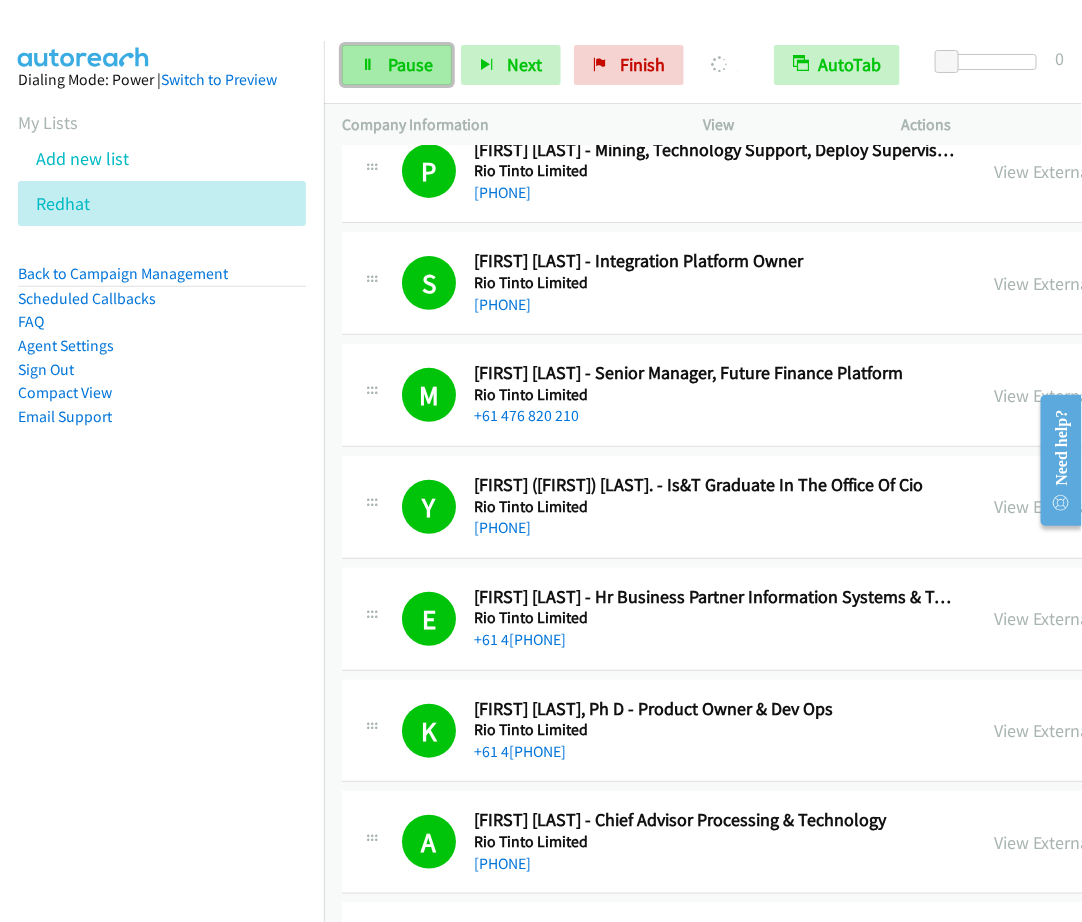 click on "Pause" at bounding box center [410, 64] 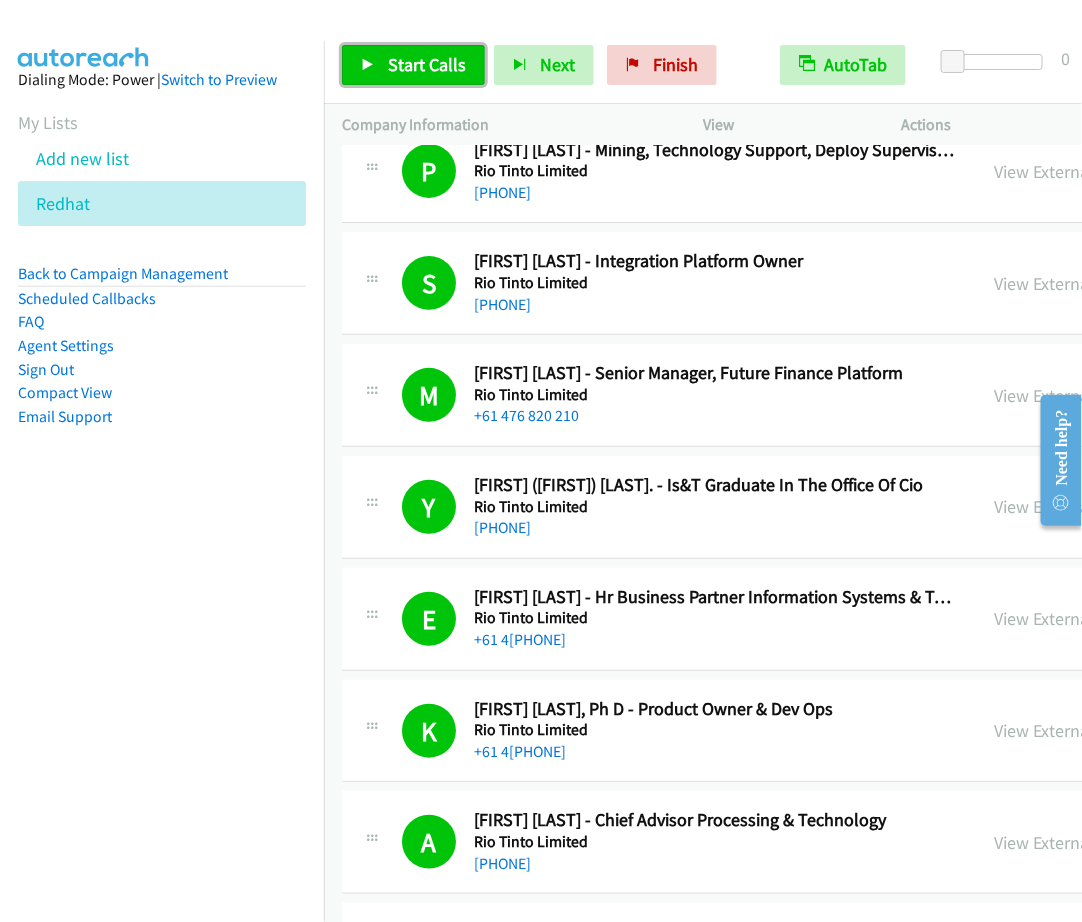click on "Start Calls" at bounding box center (427, 64) 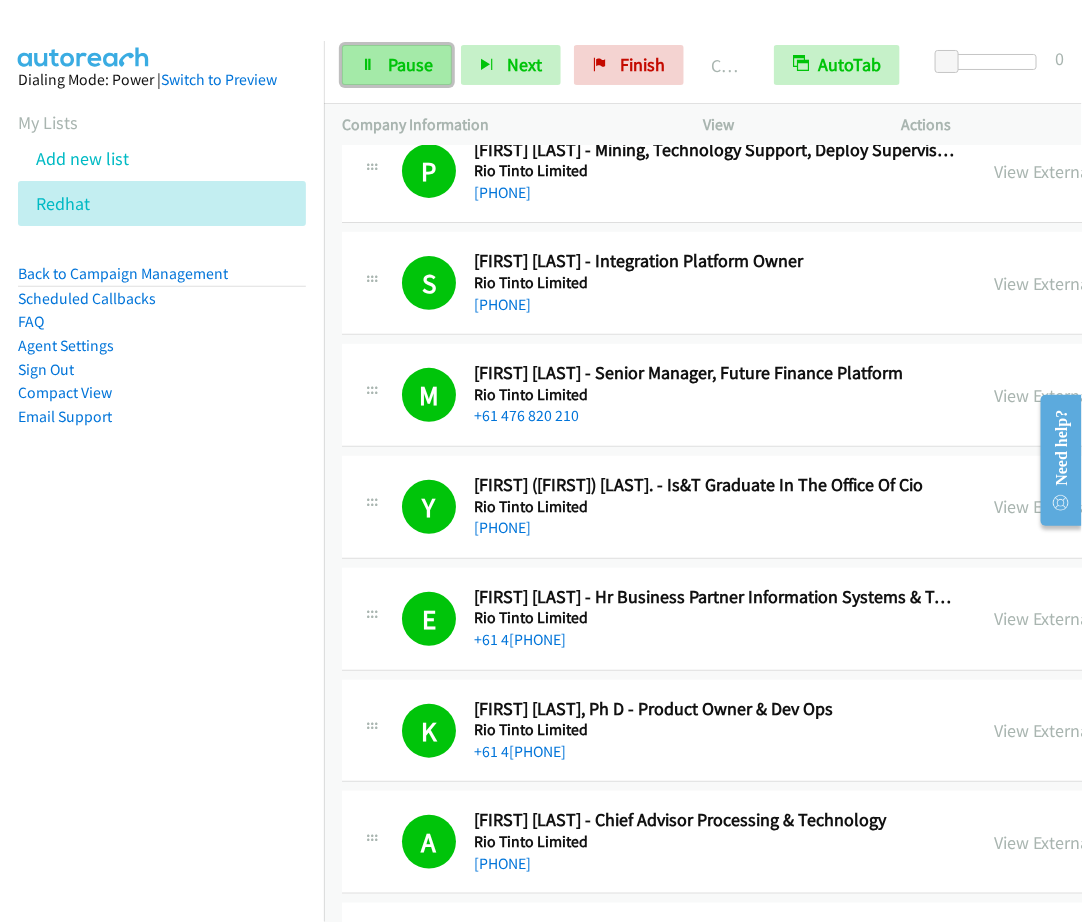 click on "Pause" at bounding box center (397, 65) 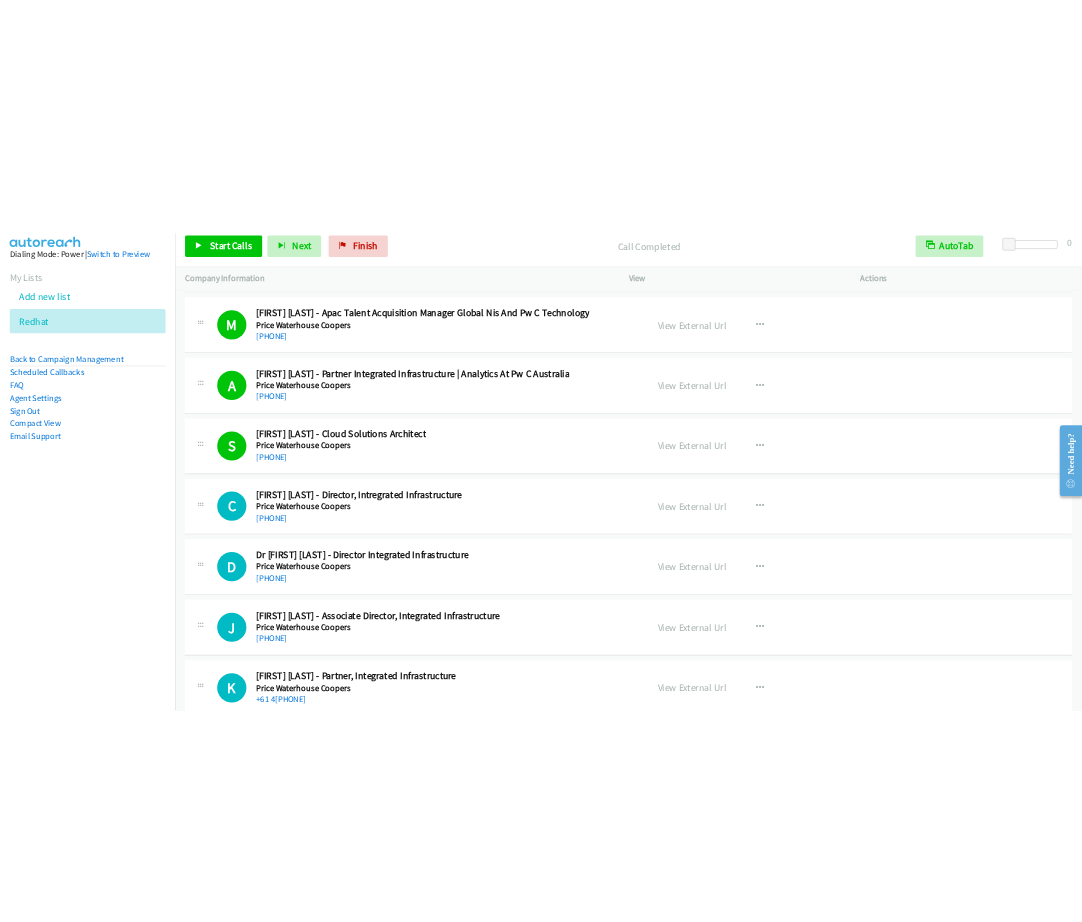 scroll, scrollTop: 30911, scrollLeft: 0, axis: vertical 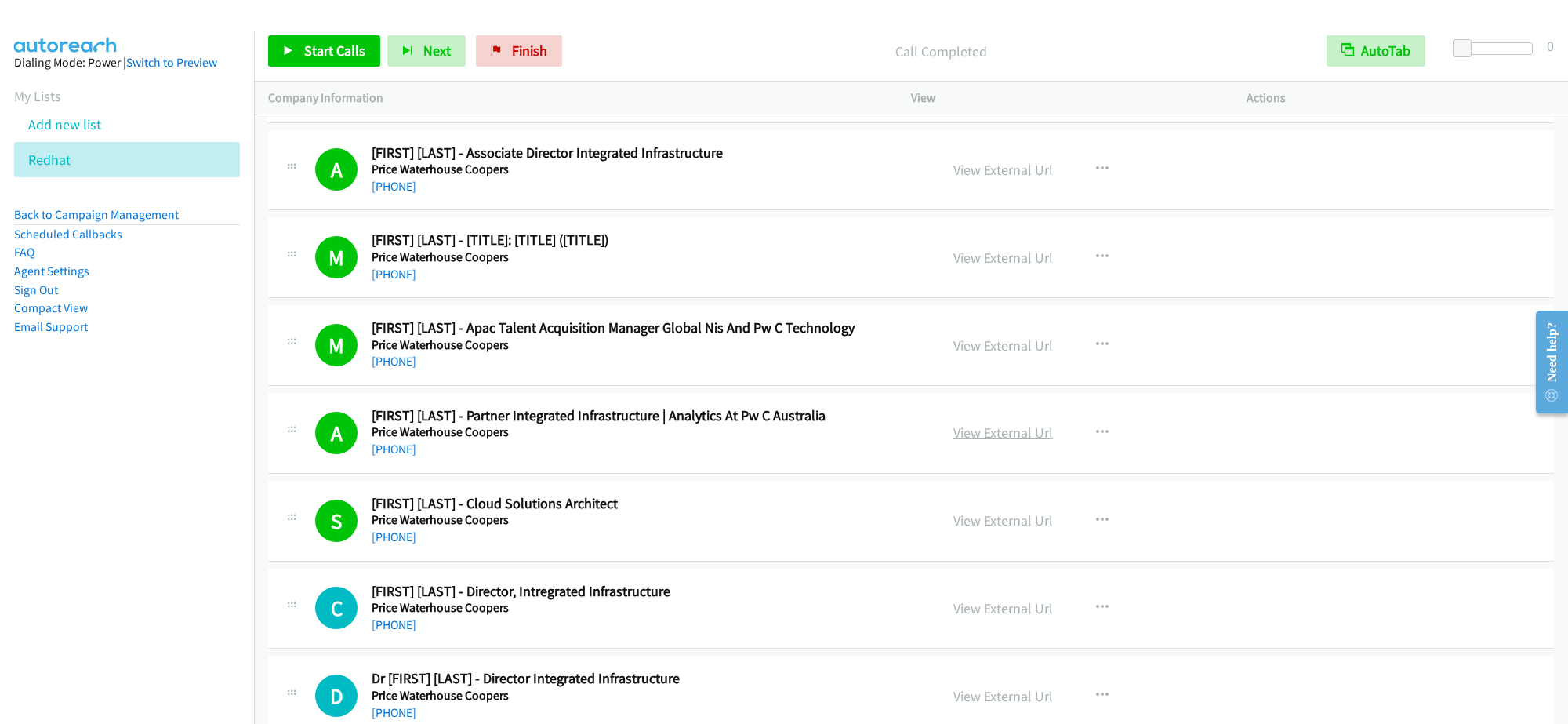 click on "View External Url" at bounding box center [1003, 432] 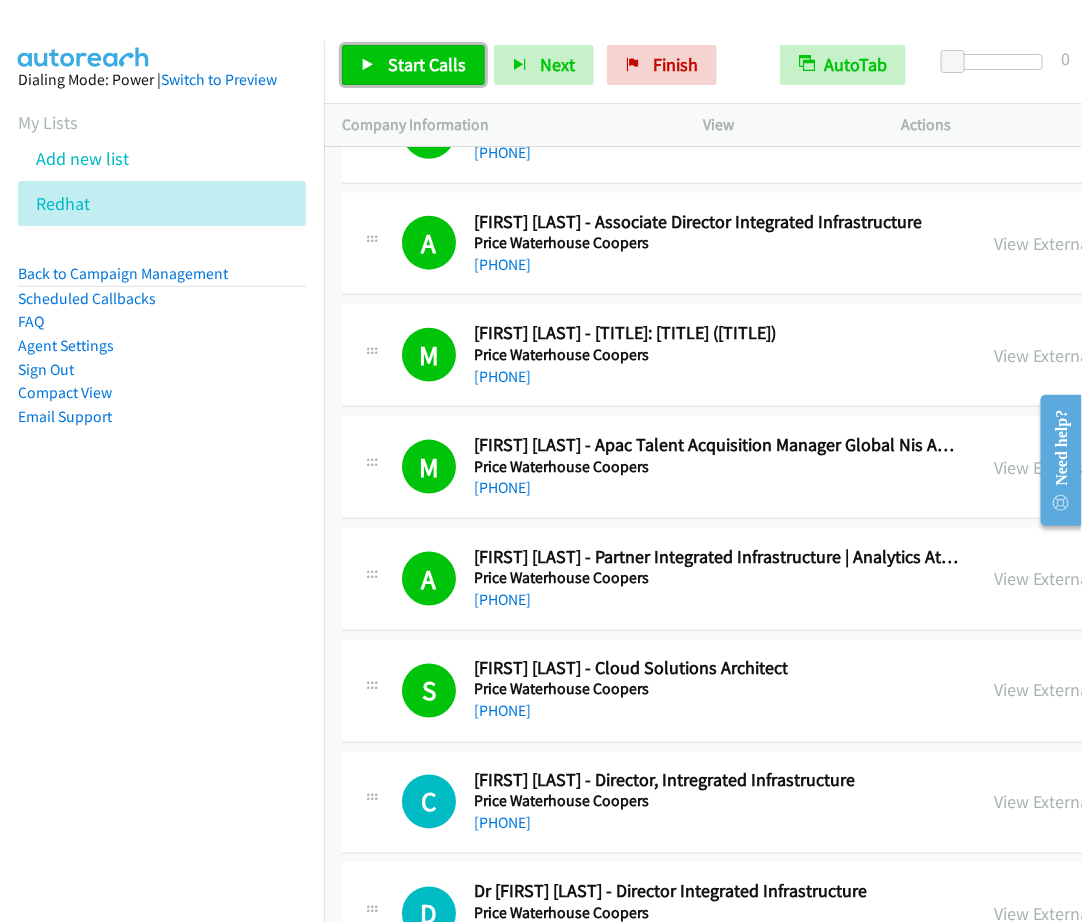 scroll, scrollTop: 30937, scrollLeft: 0, axis: vertical 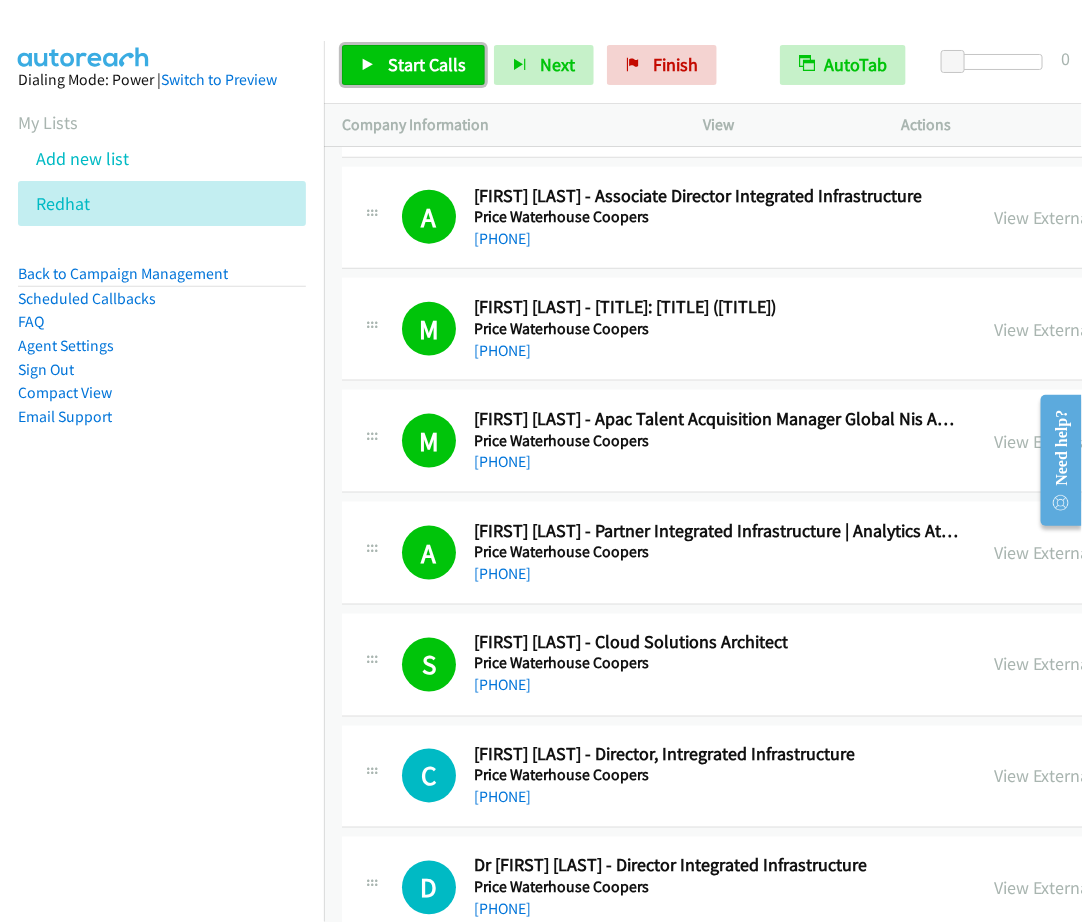 click on "Start Calls" at bounding box center [427, 64] 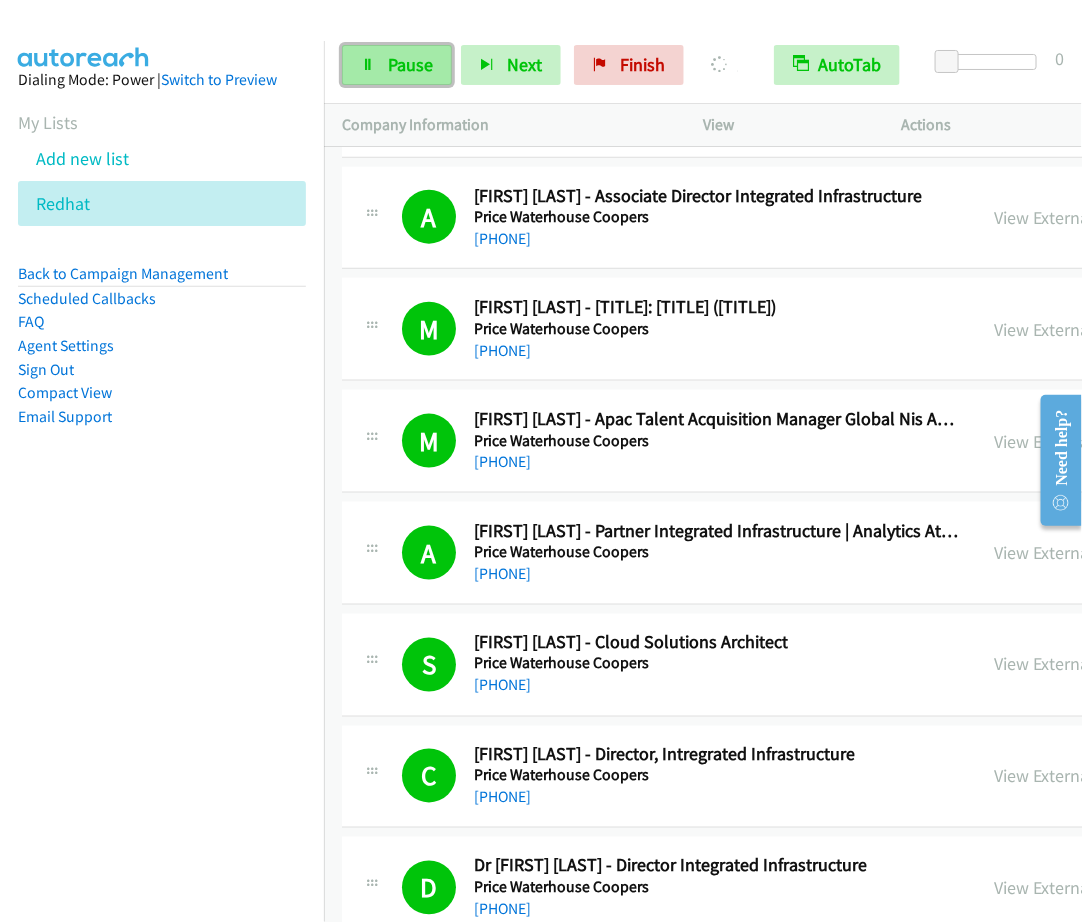 click on "Pause" at bounding box center [410, 64] 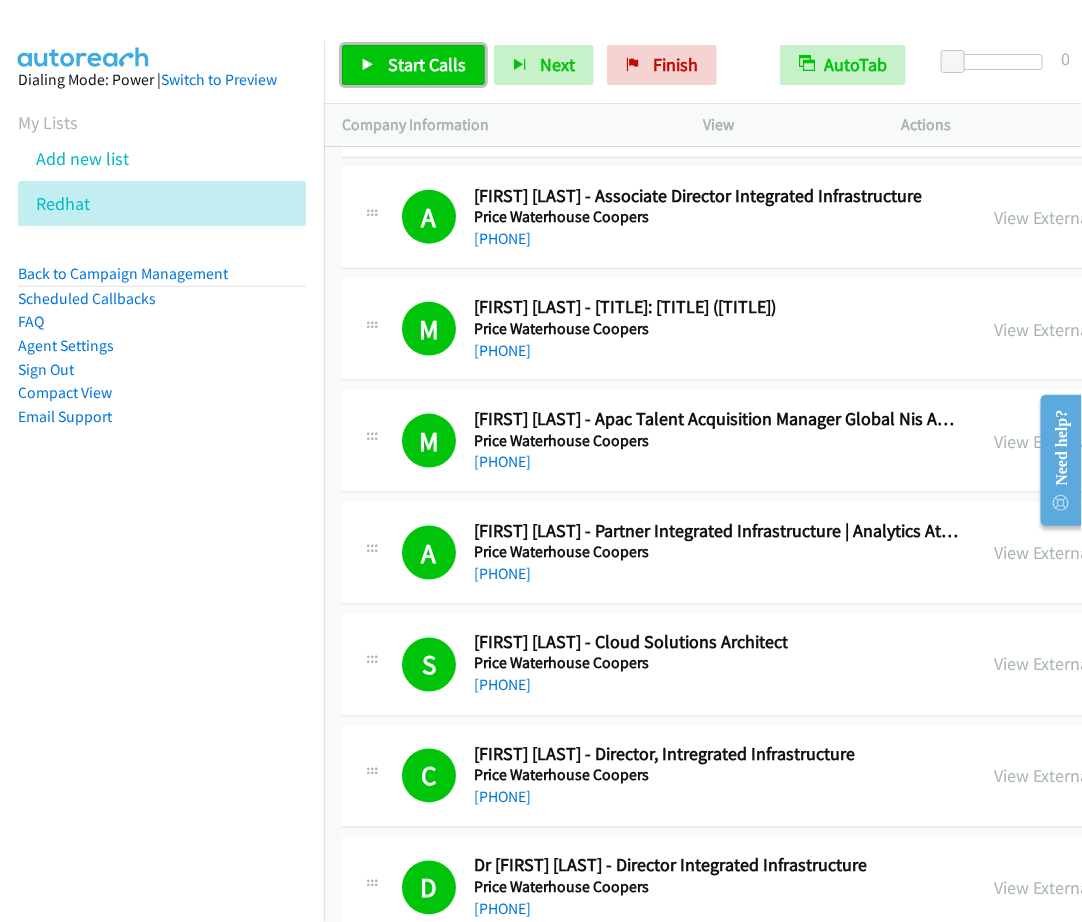 click on "Start Calls" at bounding box center (413, 65) 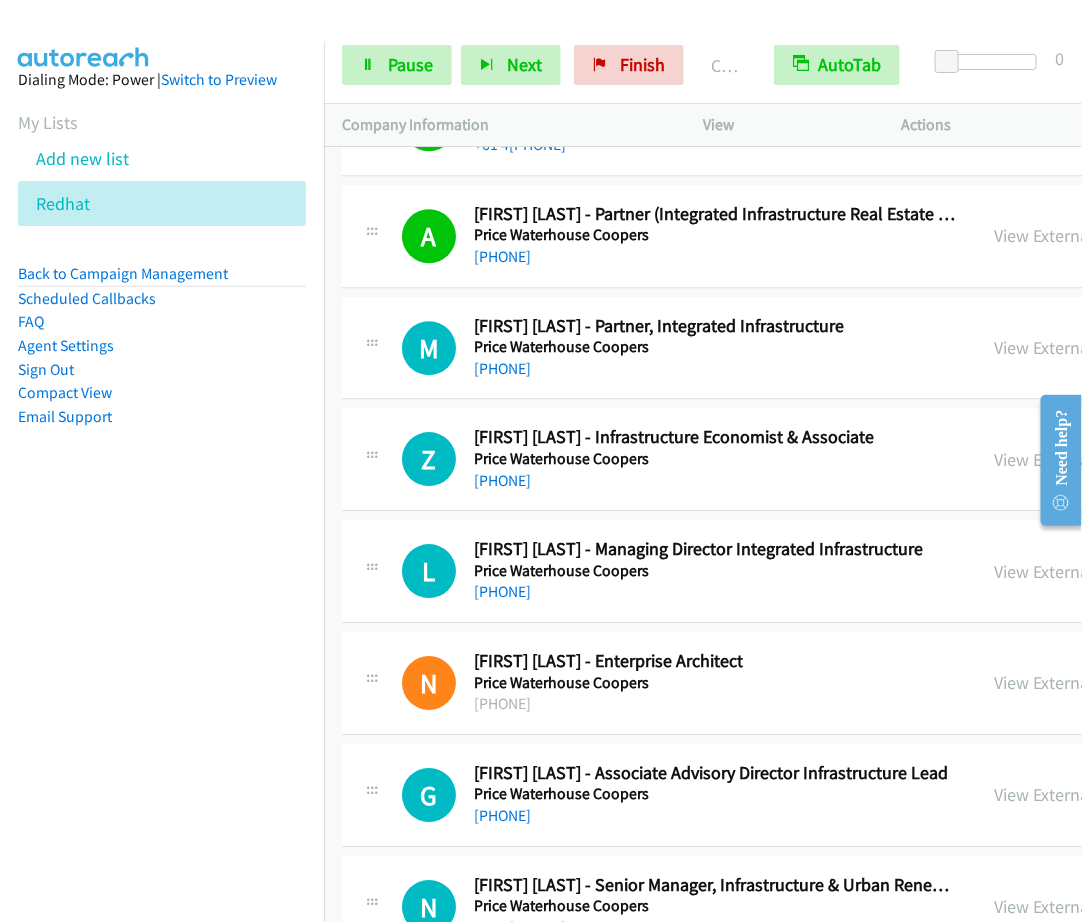 scroll, scrollTop: 31937, scrollLeft: 0, axis: vertical 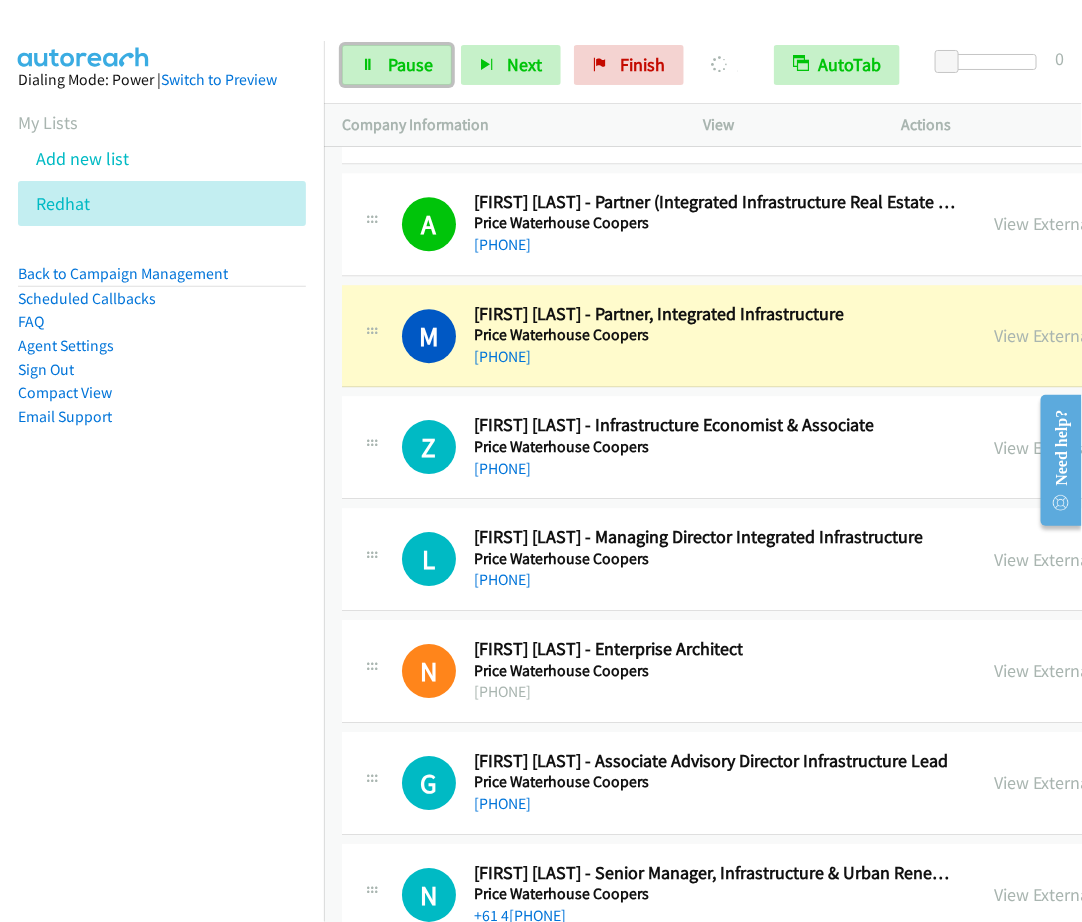 drag, startPoint x: 388, startPoint y: 68, endPoint x: 220, endPoint y: 317, distance: 300.37476 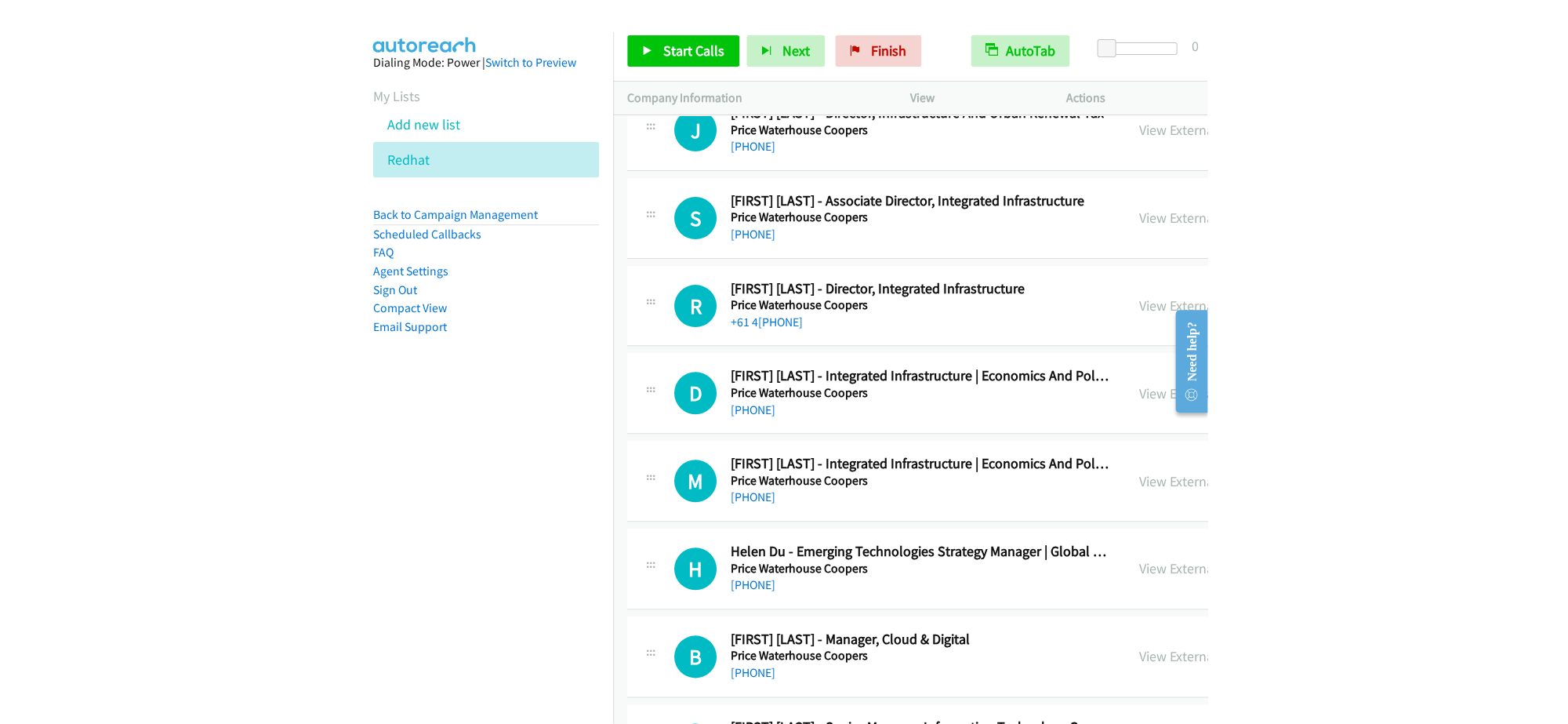 scroll, scrollTop: 26424, scrollLeft: 0, axis: vertical 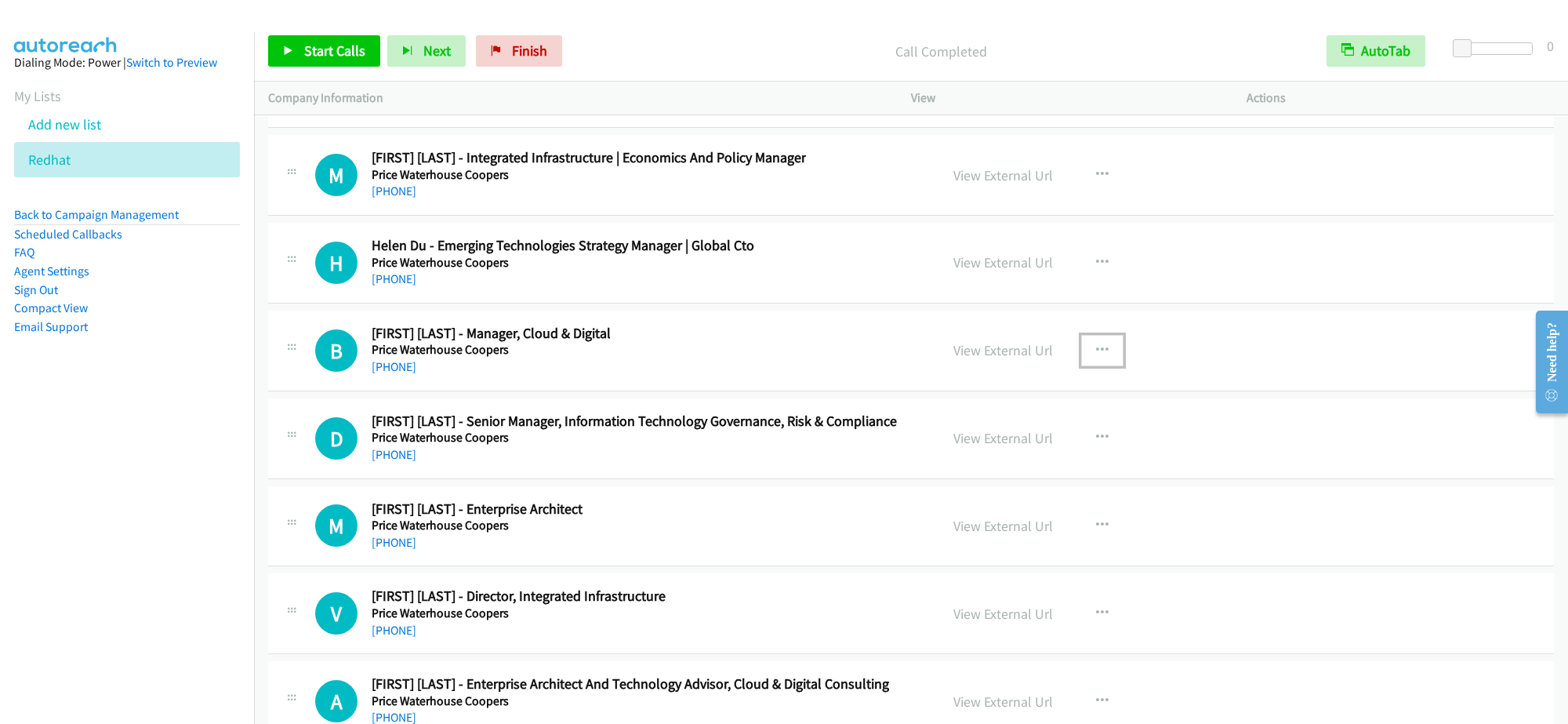 click at bounding box center (1102, 351) 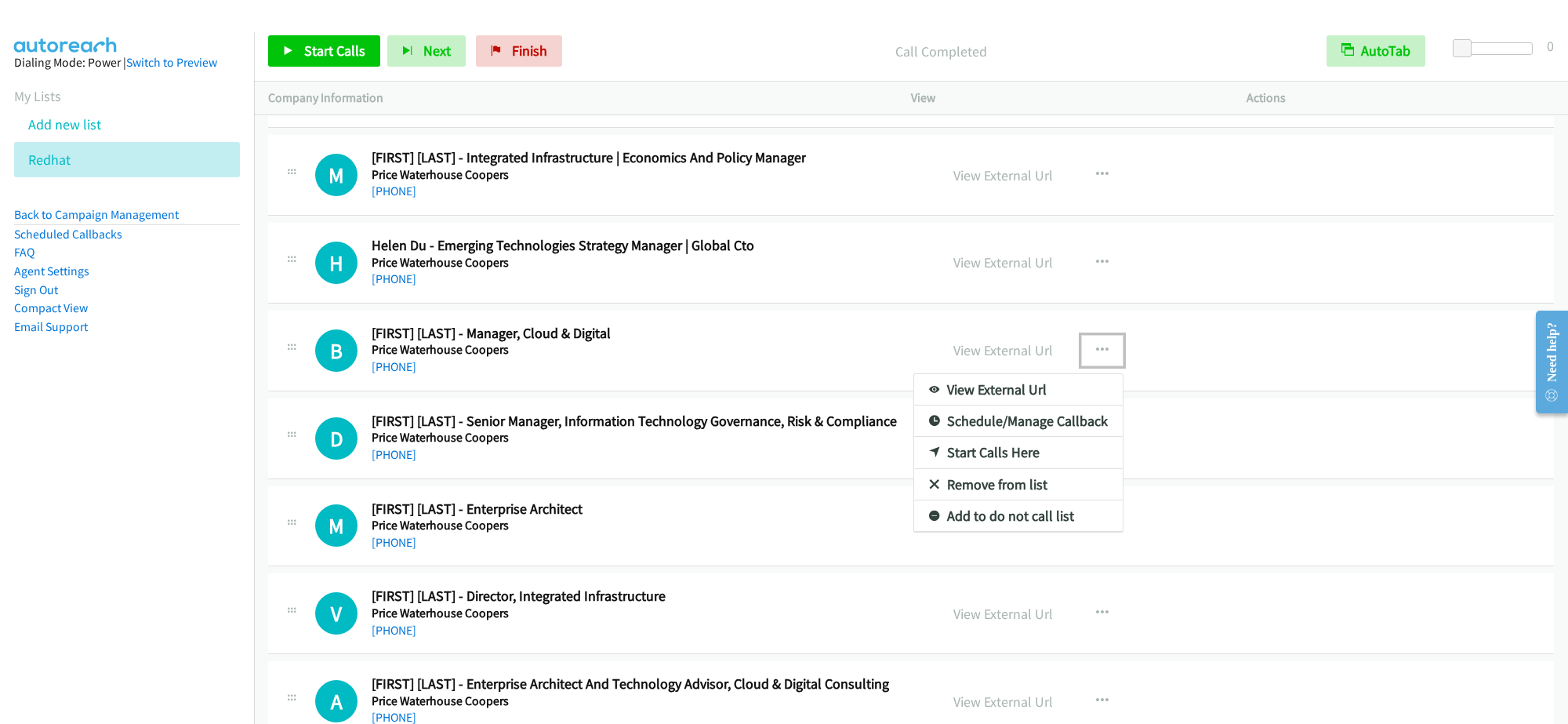 click on "Start Calls Here" at bounding box center (1018, 453) 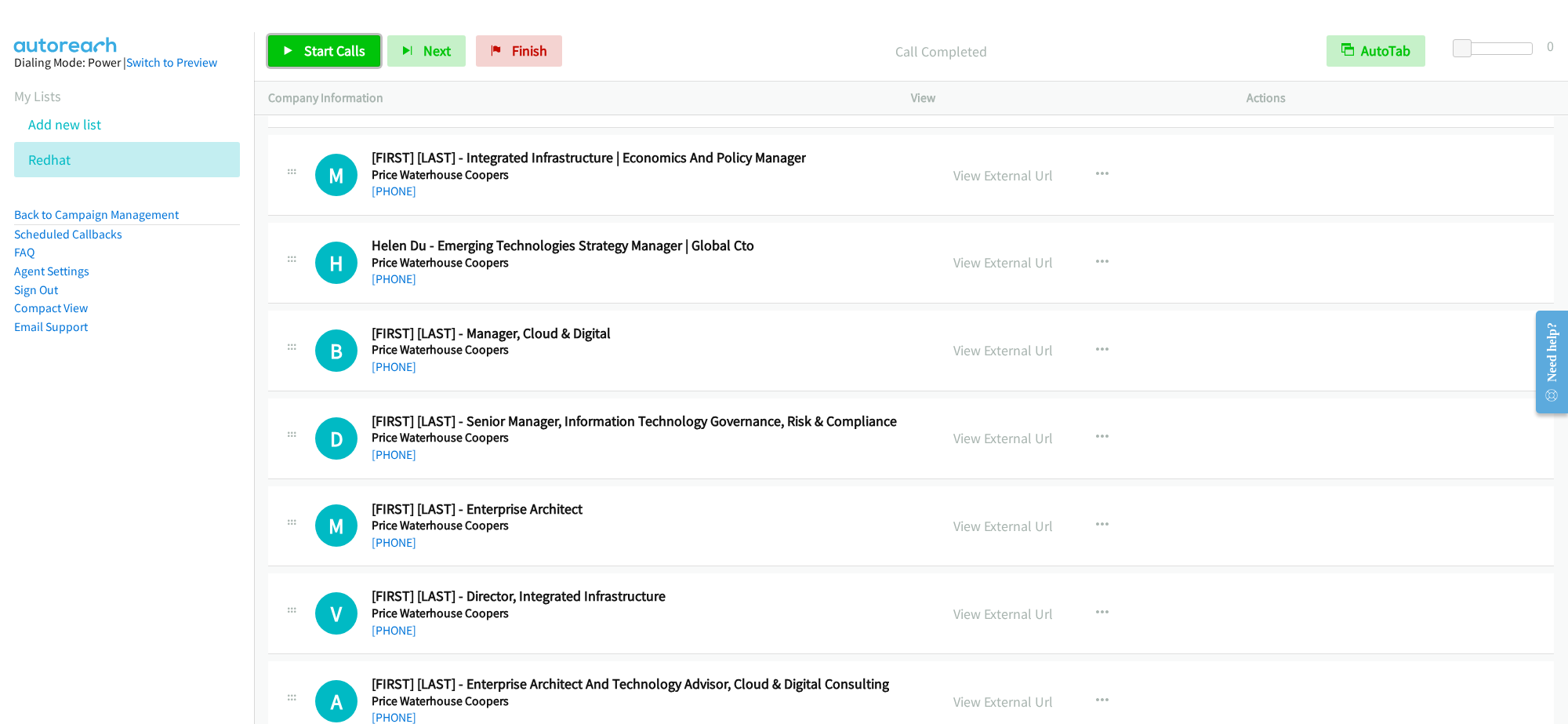 click on "Start Calls" at bounding box center [335, 50] 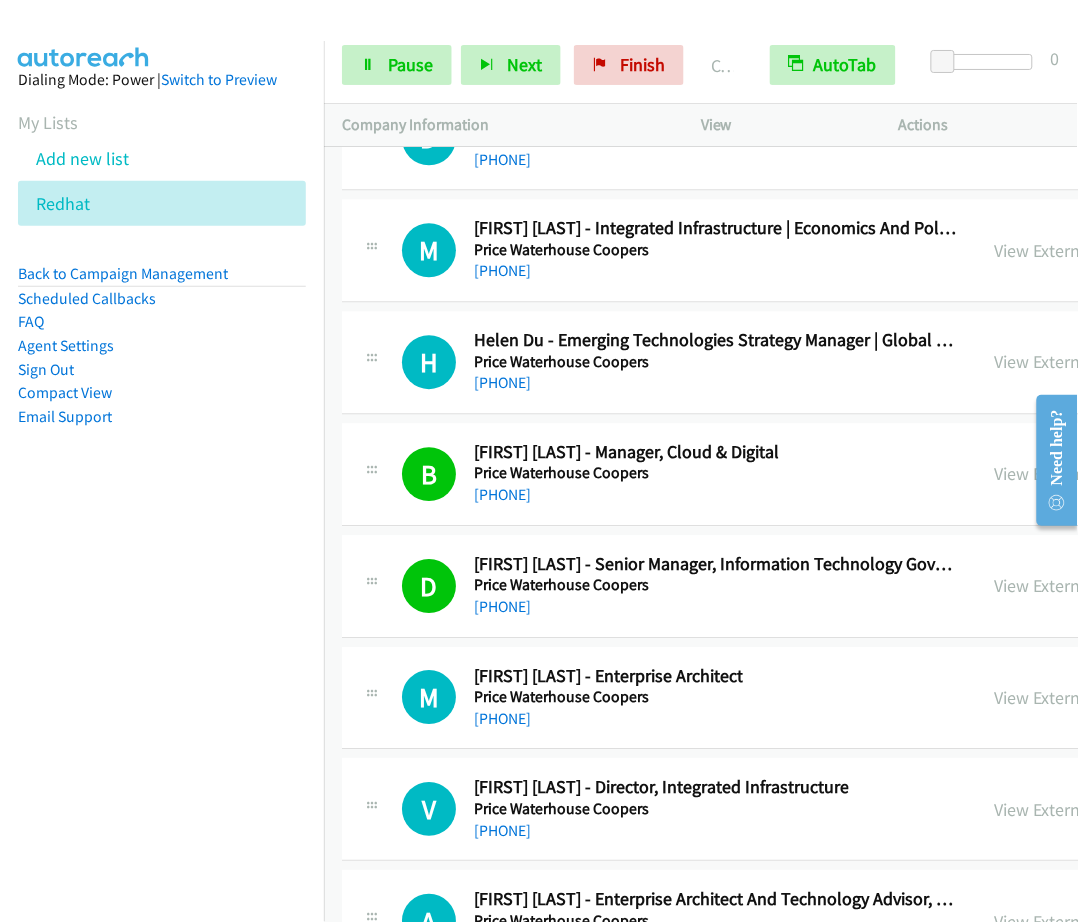 scroll, scrollTop: 34062, scrollLeft: 0, axis: vertical 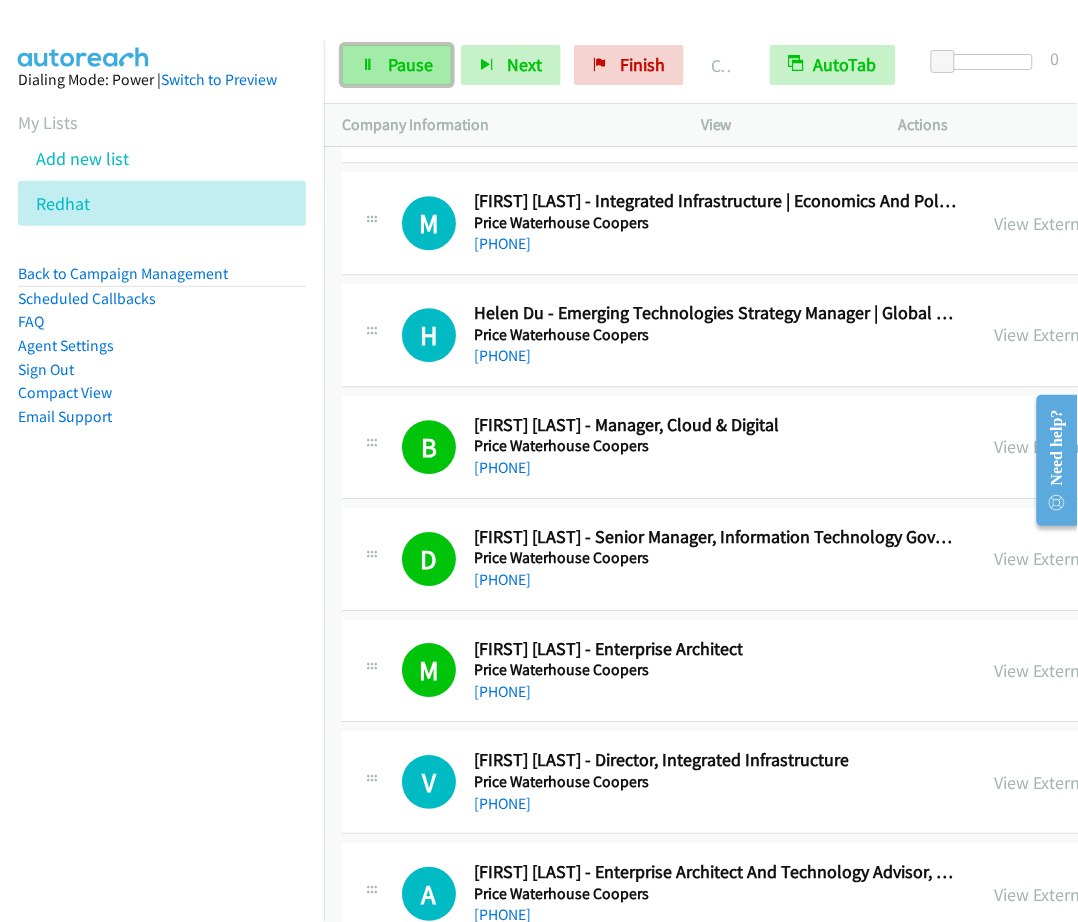 click on "Pause" at bounding box center [410, 64] 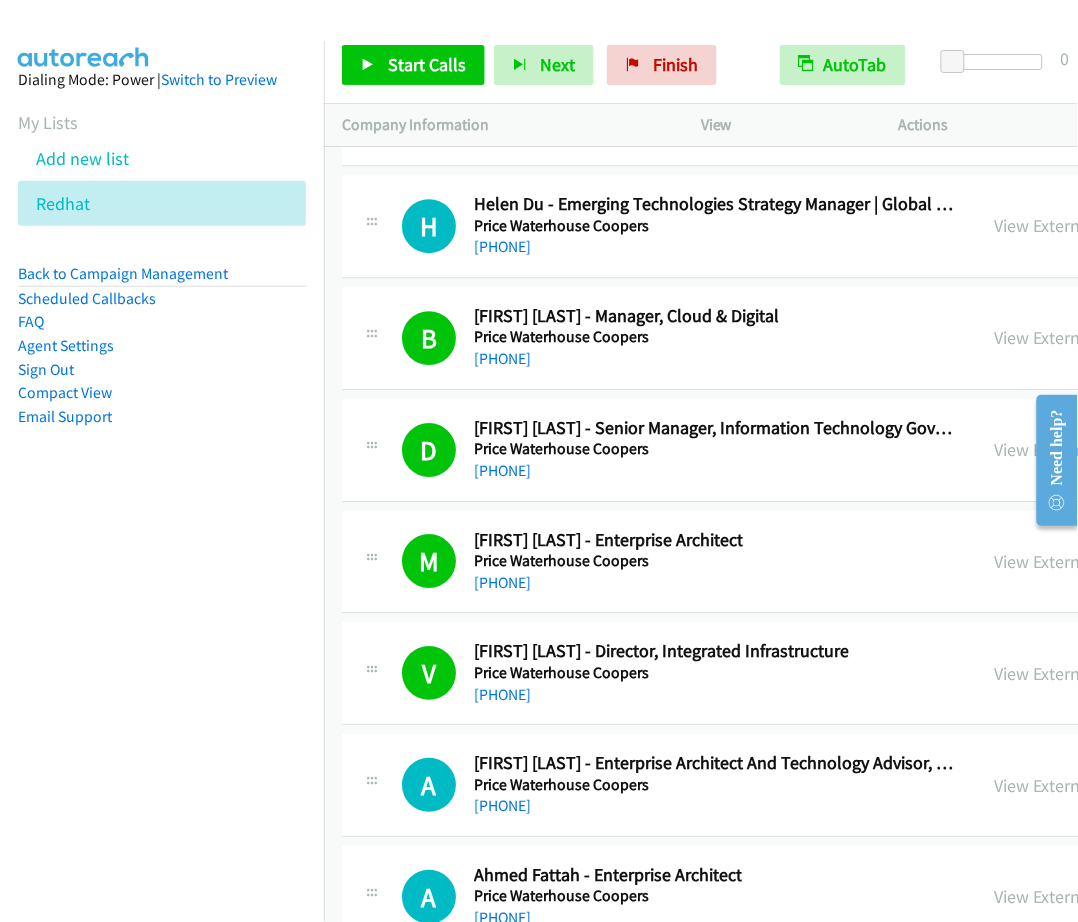 scroll, scrollTop: 34312, scrollLeft: 0, axis: vertical 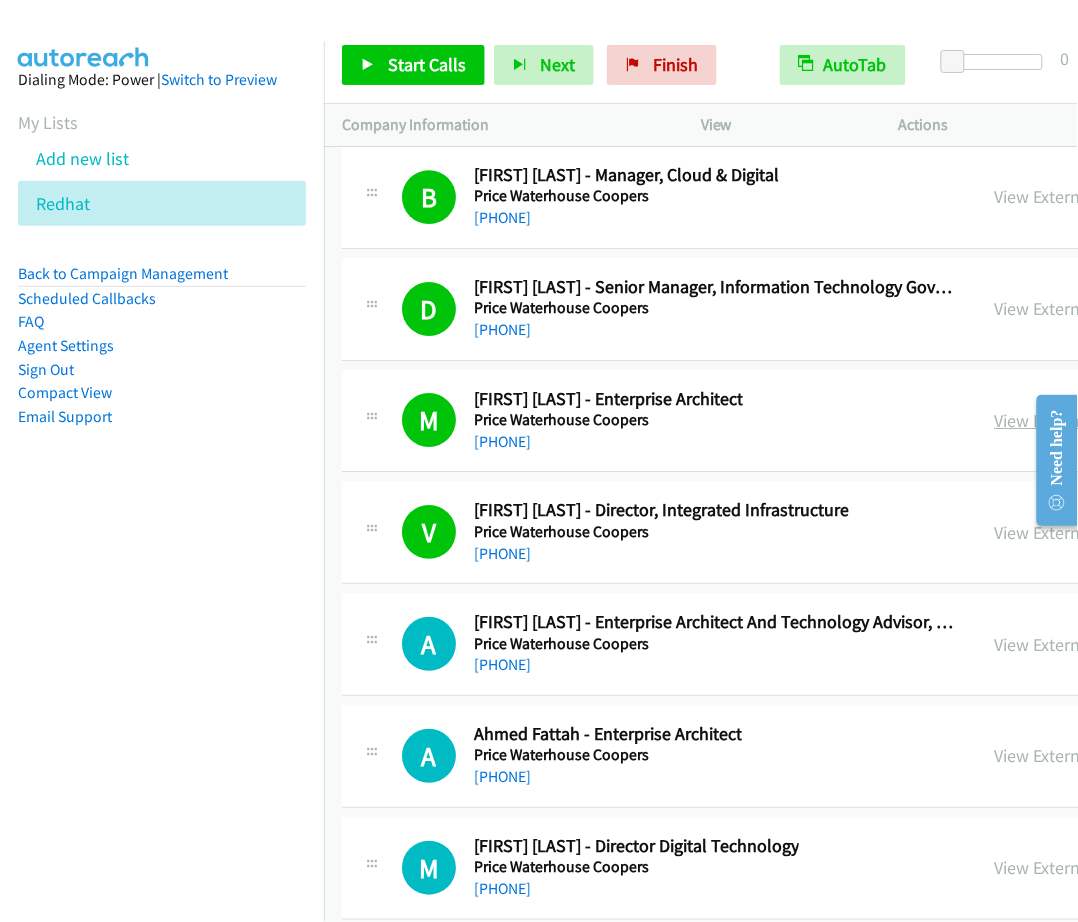 click on "View External Url" at bounding box center (1058, 420) 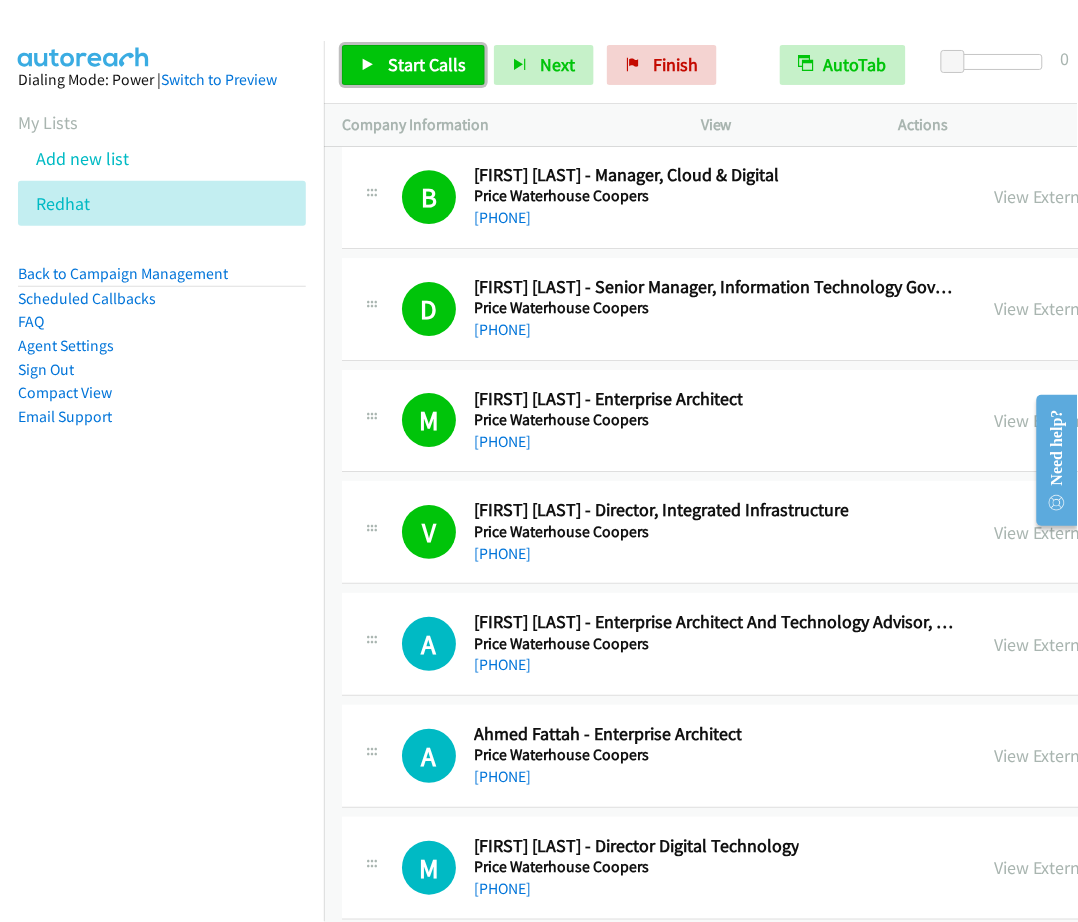 click on "Start Calls" at bounding box center (413, 65) 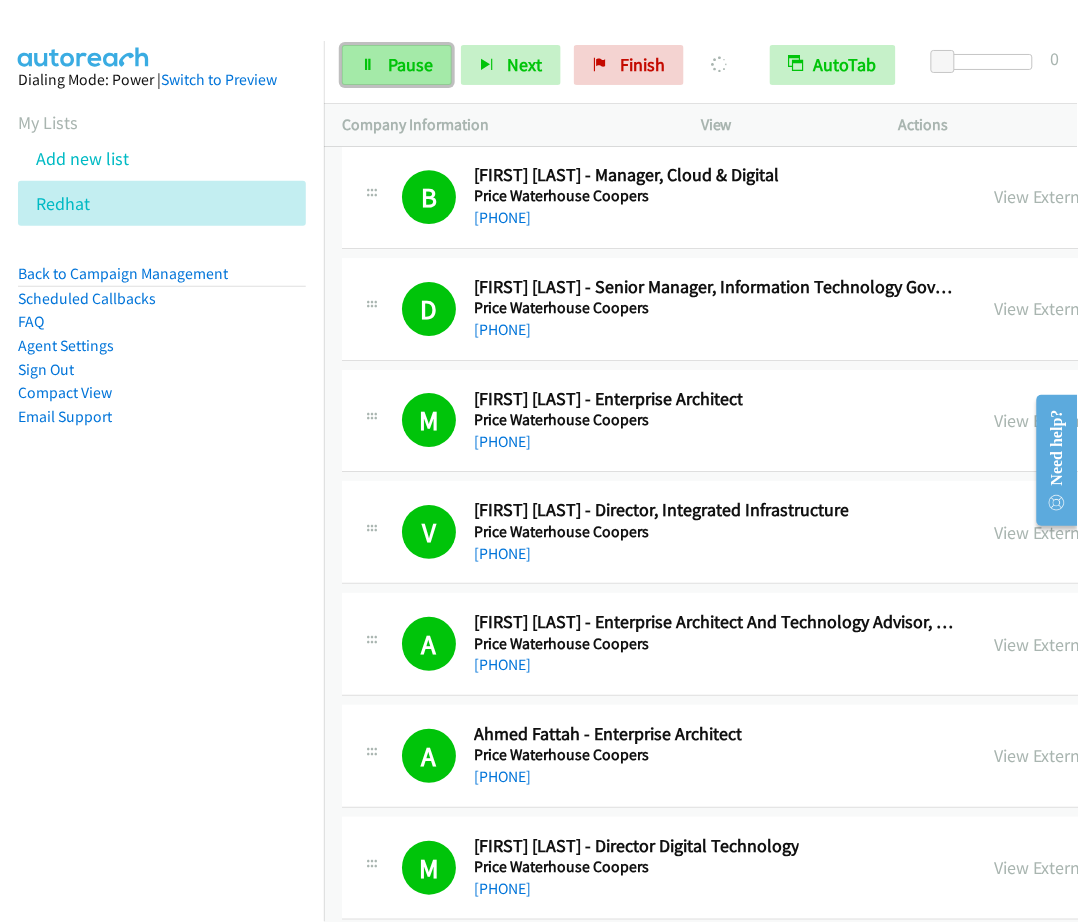 click on "Pause" at bounding box center [397, 65] 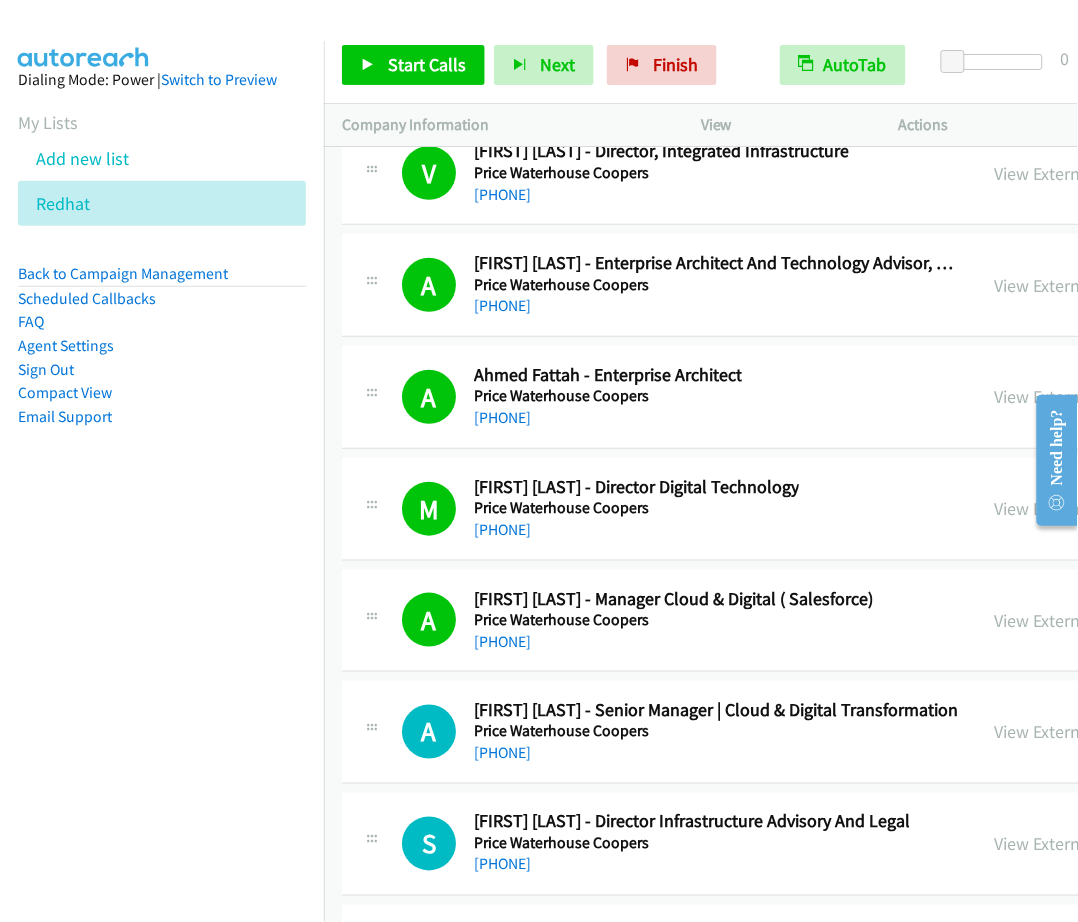 scroll, scrollTop: 34937, scrollLeft: 0, axis: vertical 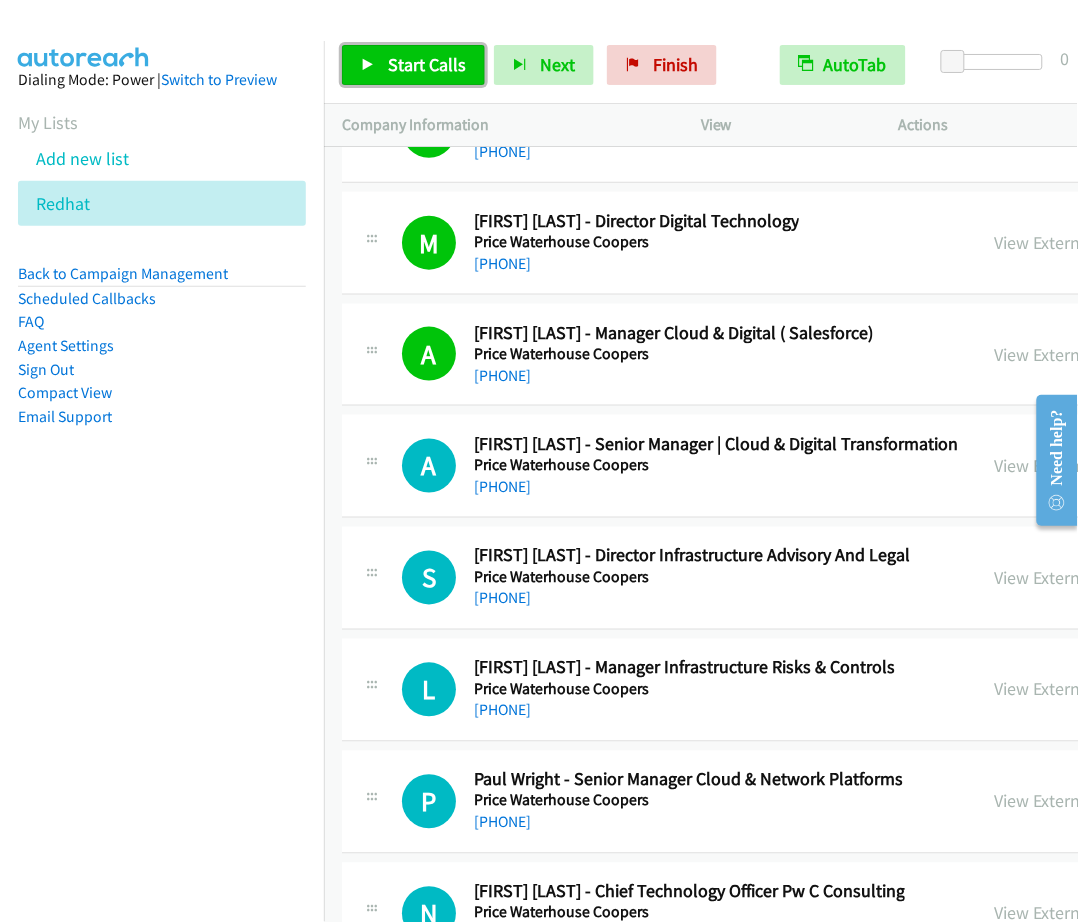 click on "Start Calls" at bounding box center [413, 65] 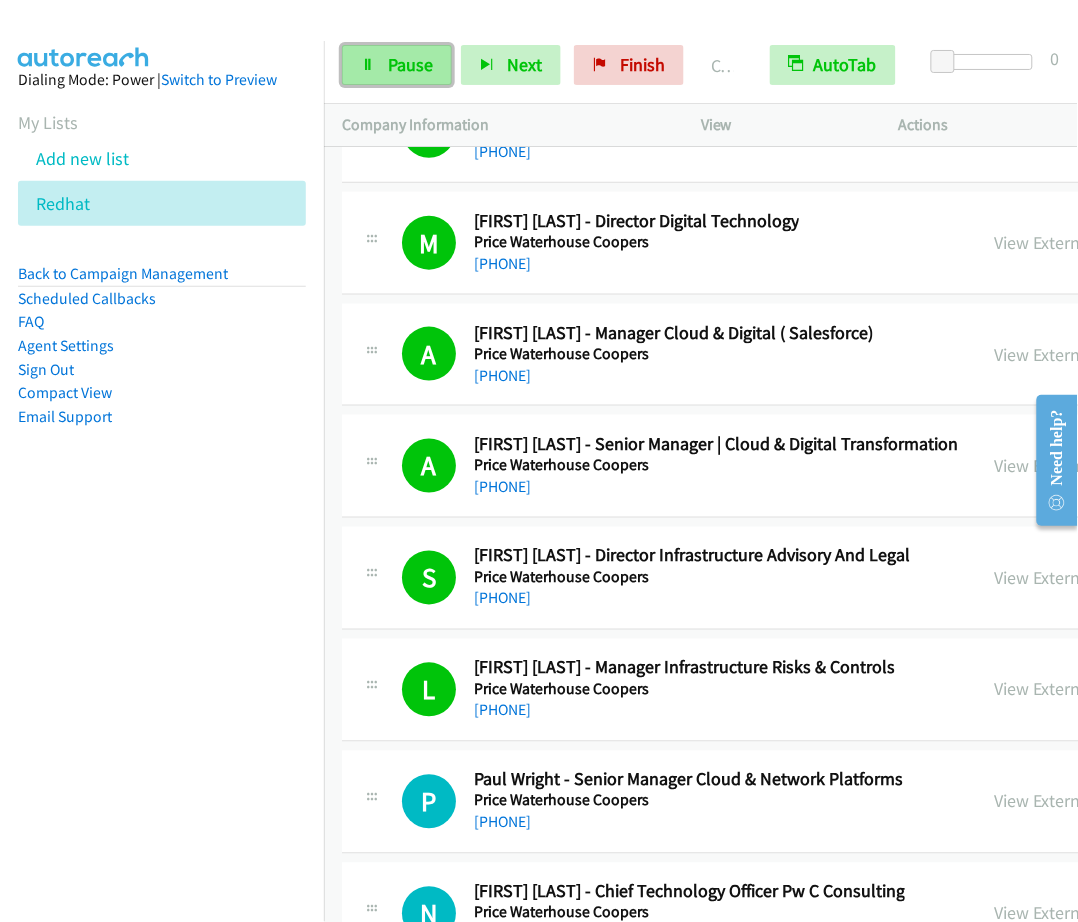 click on "Pause" at bounding box center [410, 64] 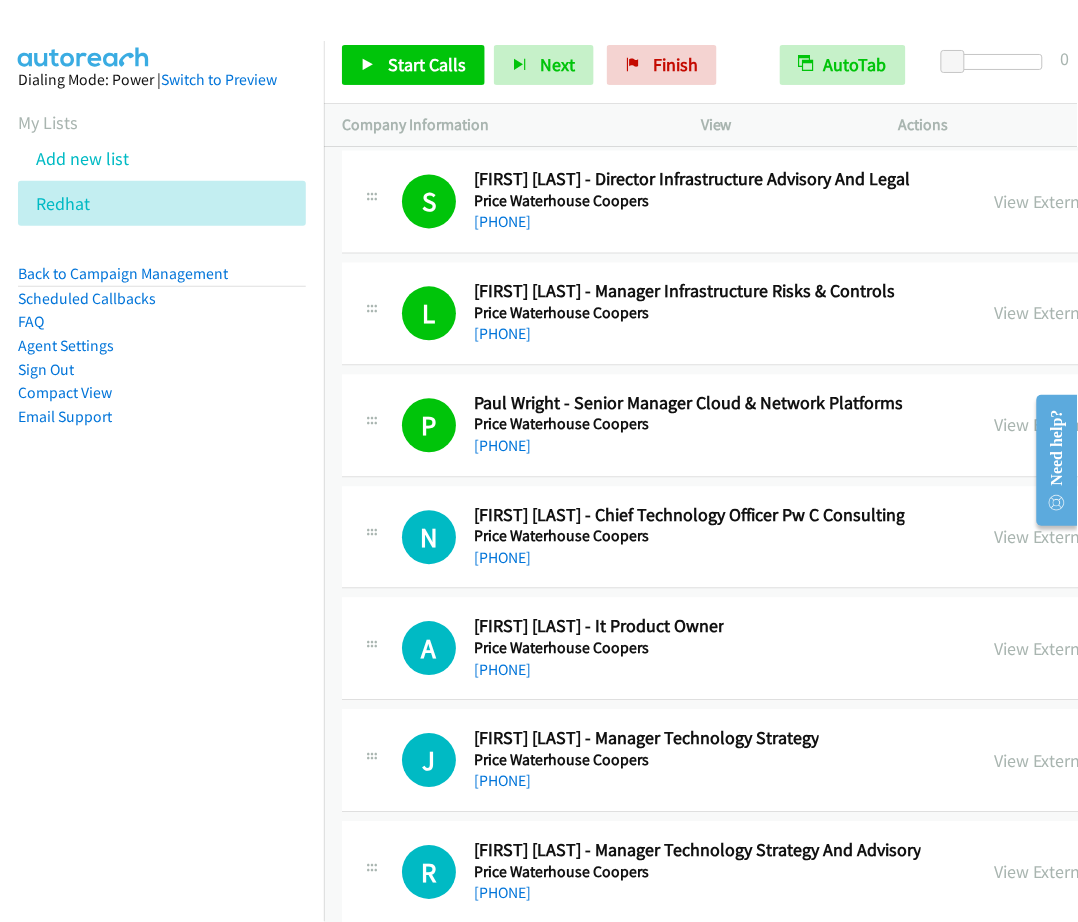scroll, scrollTop: 35312, scrollLeft: 0, axis: vertical 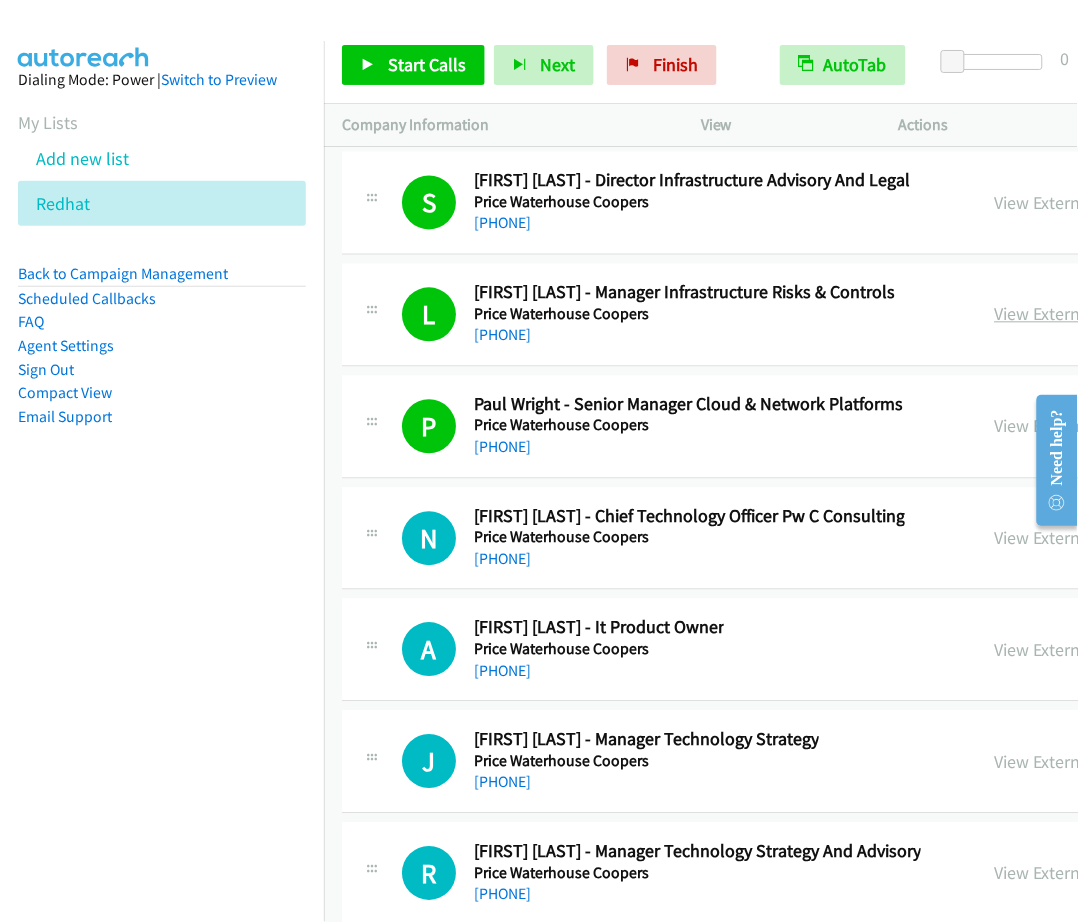 click on "View External Url" at bounding box center [1058, 314] 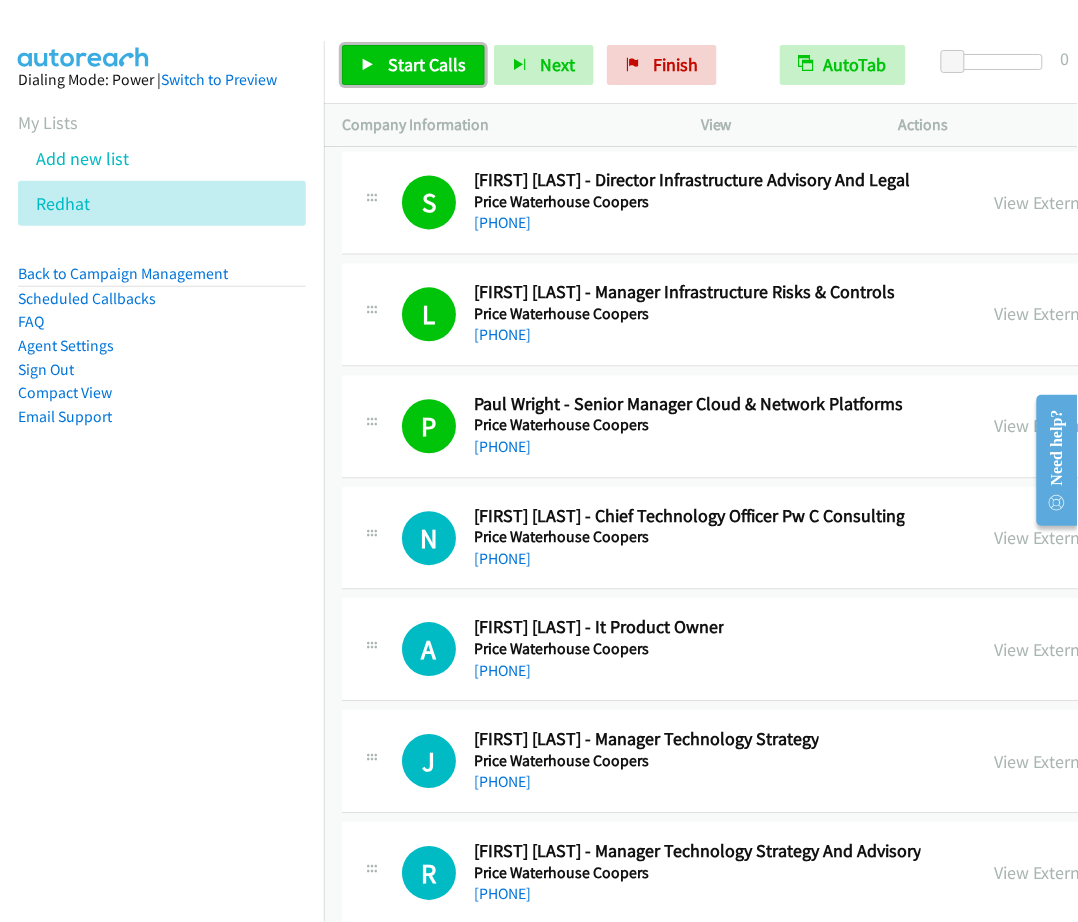 click on "Start Calls" at bounding box center (427, 64) 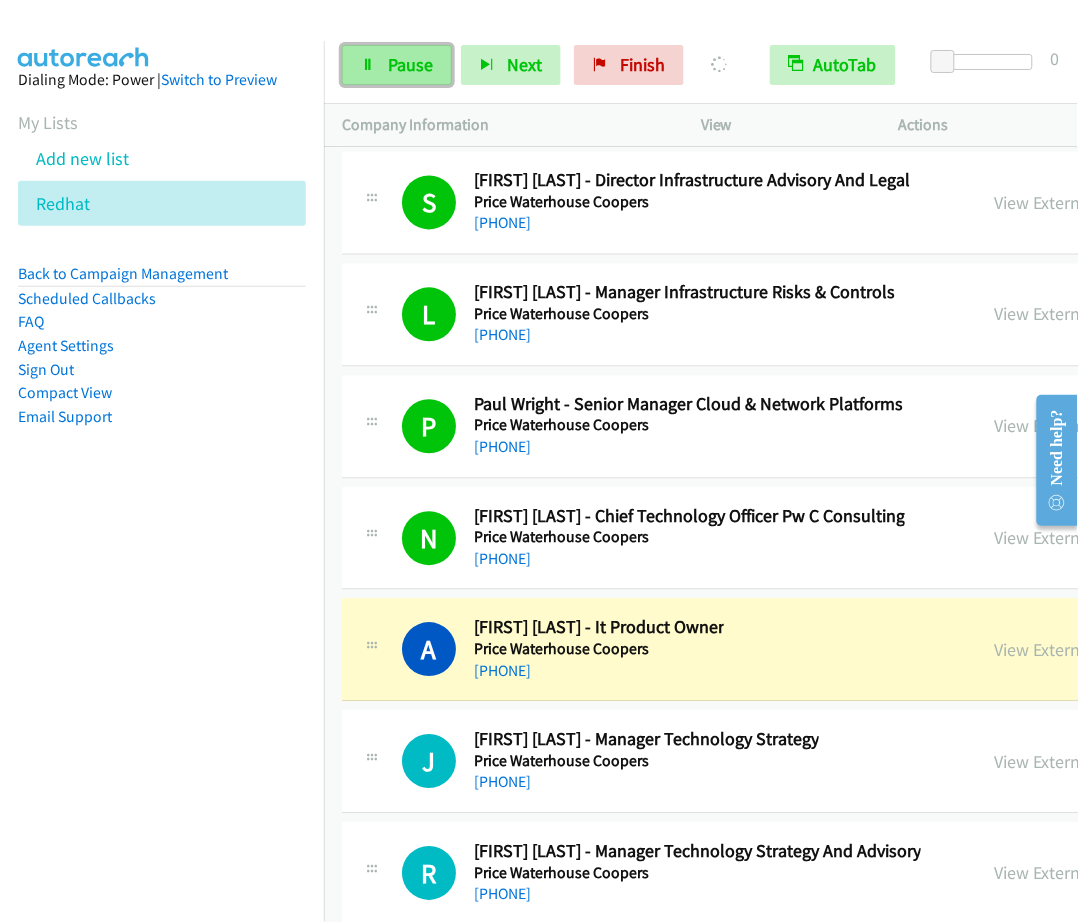 click on "Pause" at bounding box center [397, 65] 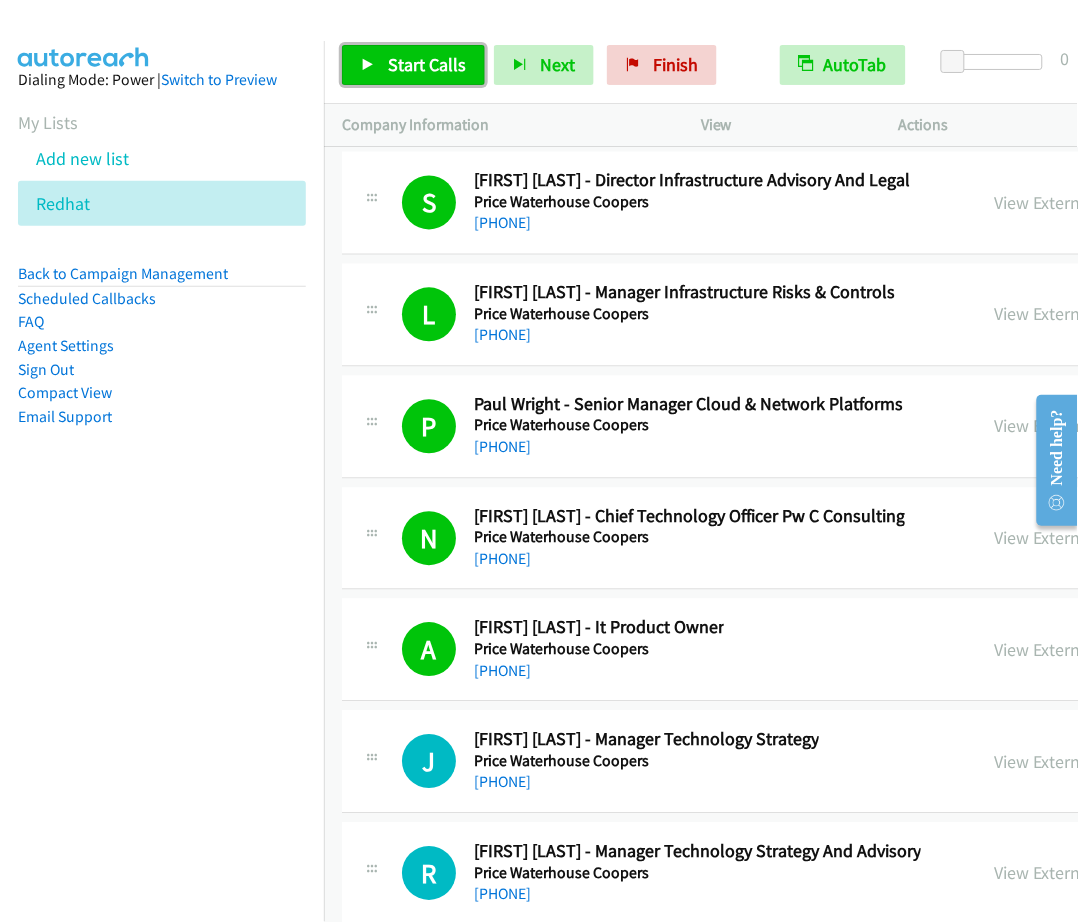 click on "Start Calls" at bounding box center [413, 65] 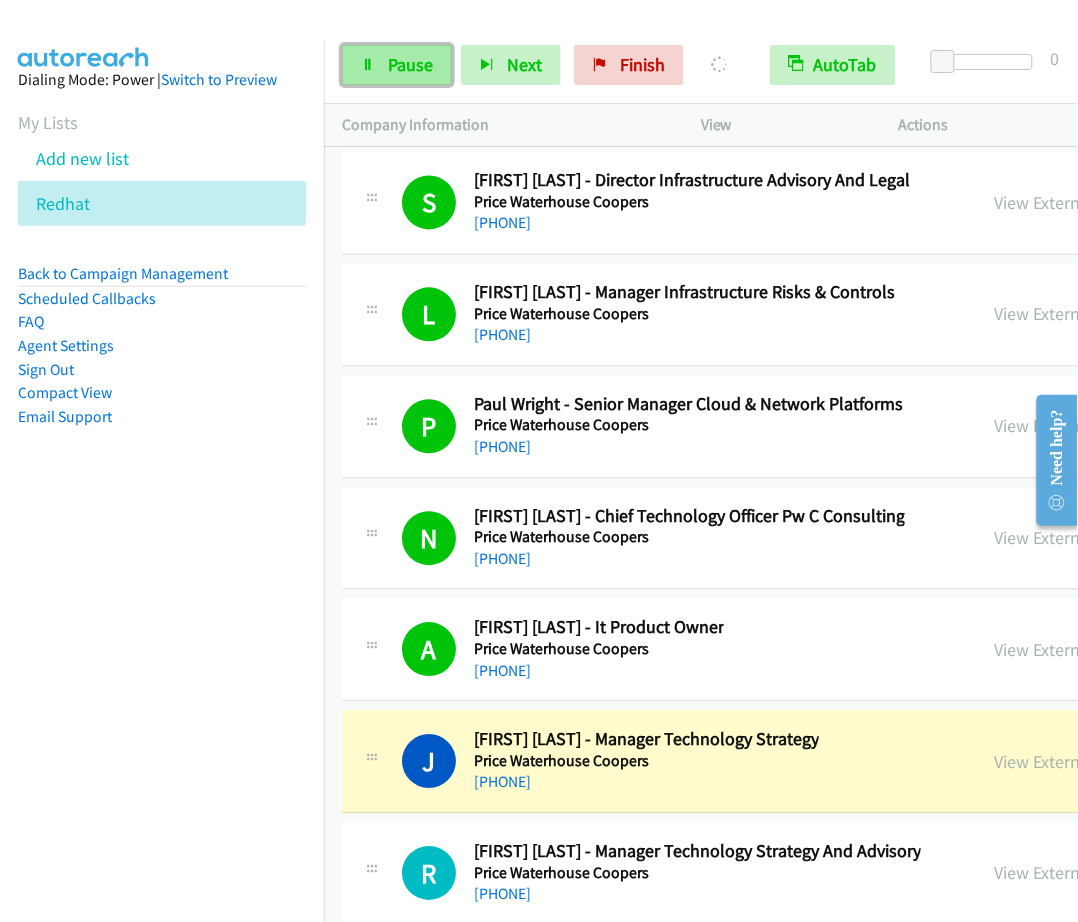 click on "Pause" at bounding box center (410, 64) 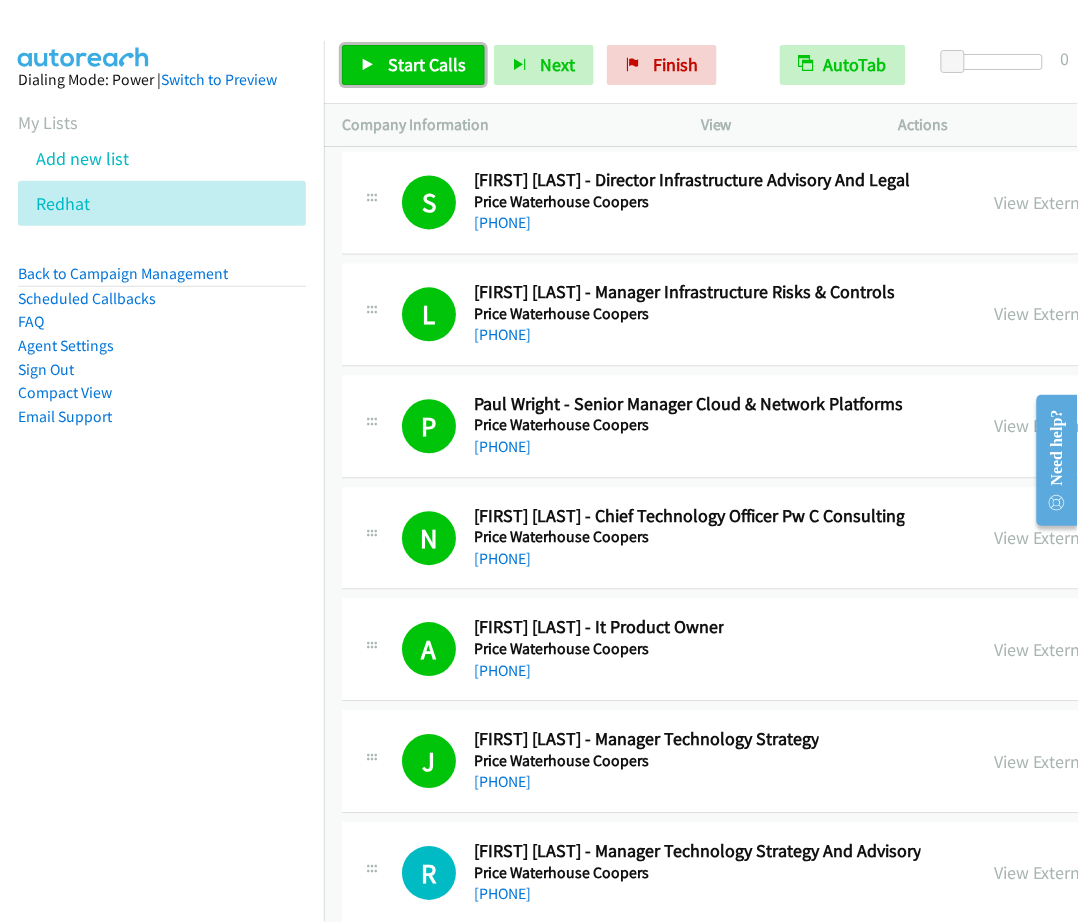 click on "Start Calls" at bounding box center (427, 64) 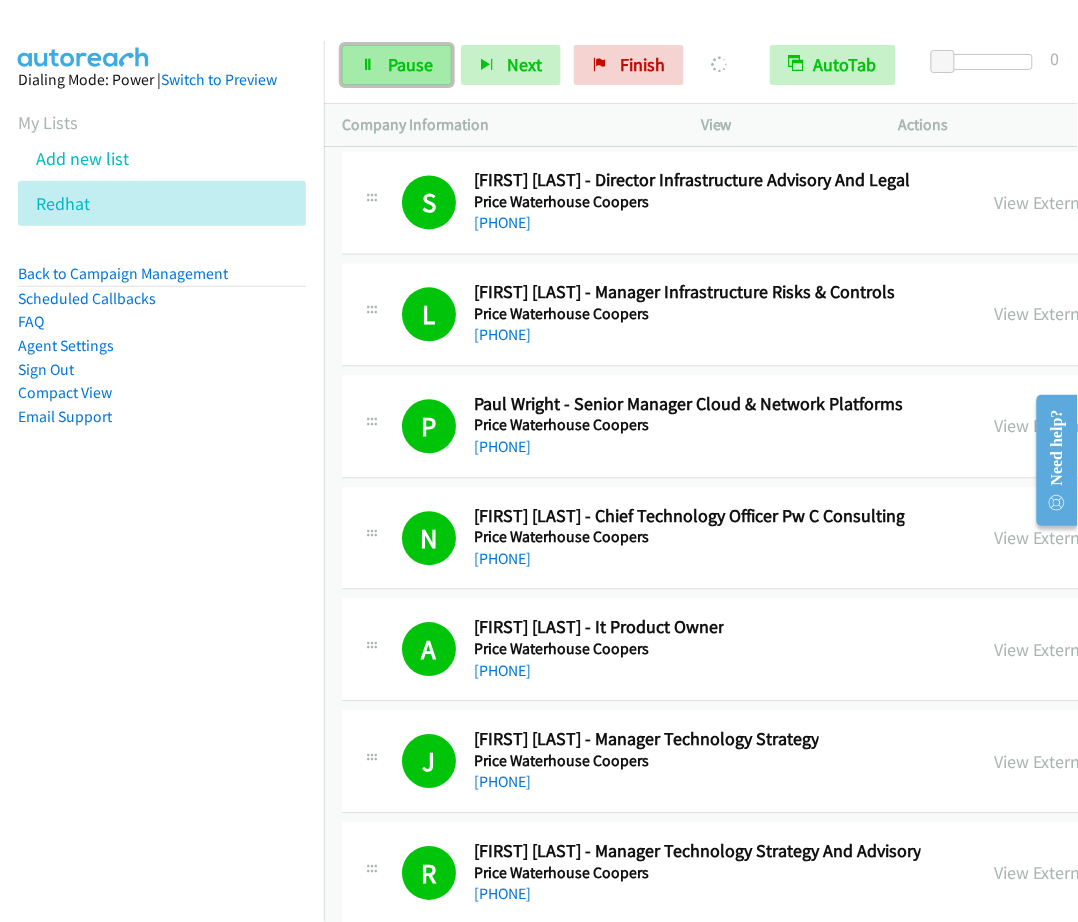 click on "Pause" at bounding box center (397, 65) 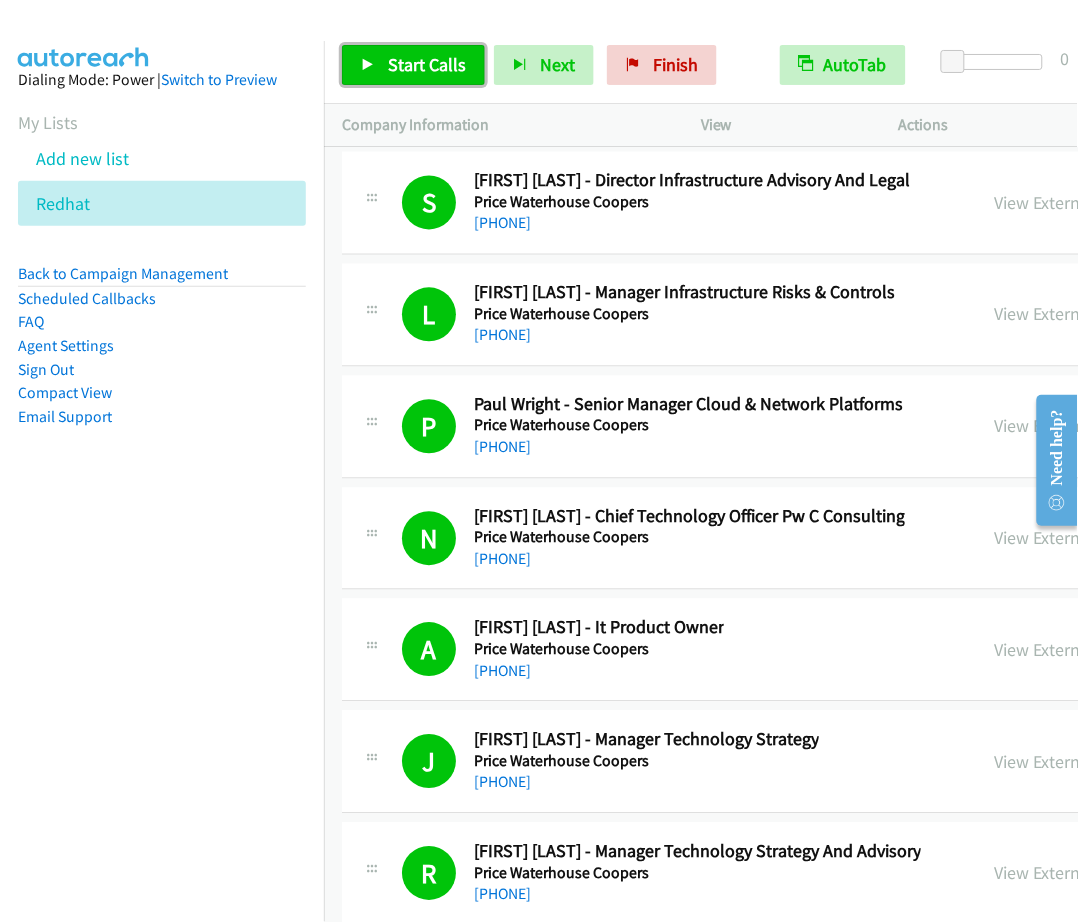 click on "Start Calls" at bounding box center [413, 65] 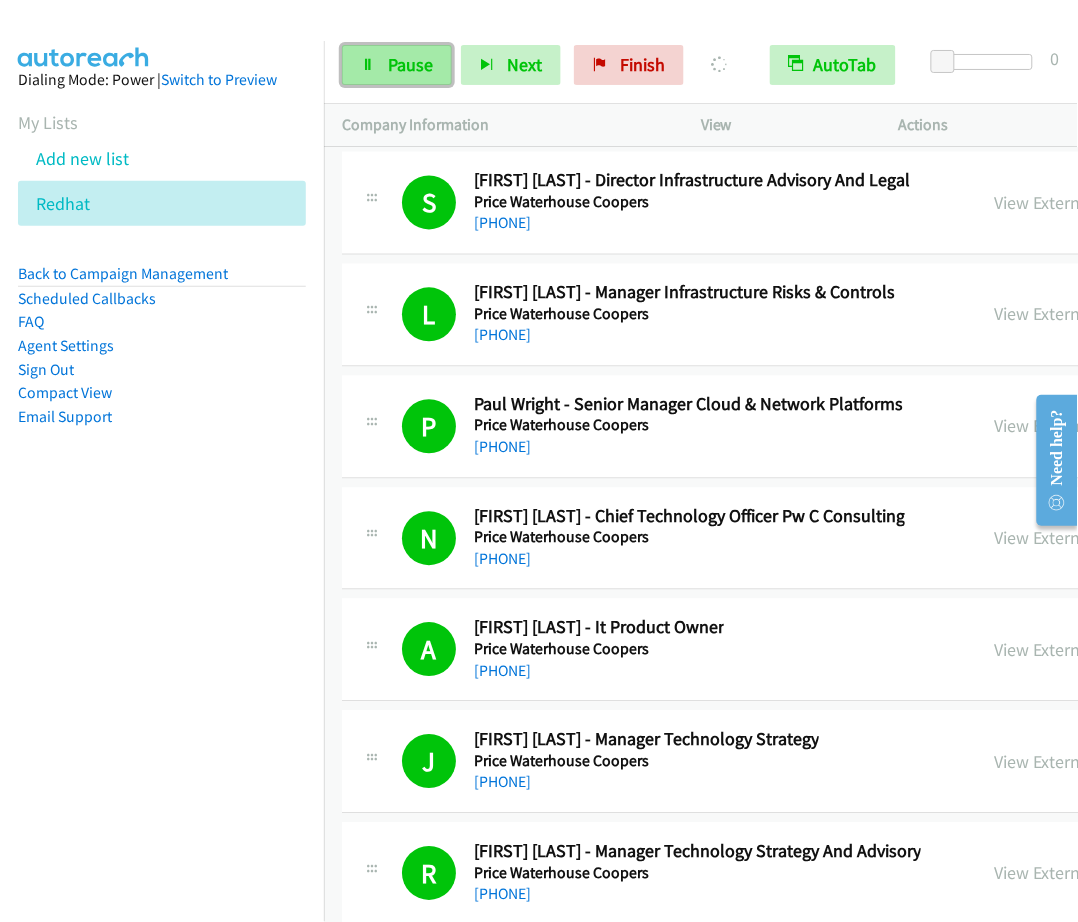 click on "Pause" at bounding box center (397, 65) 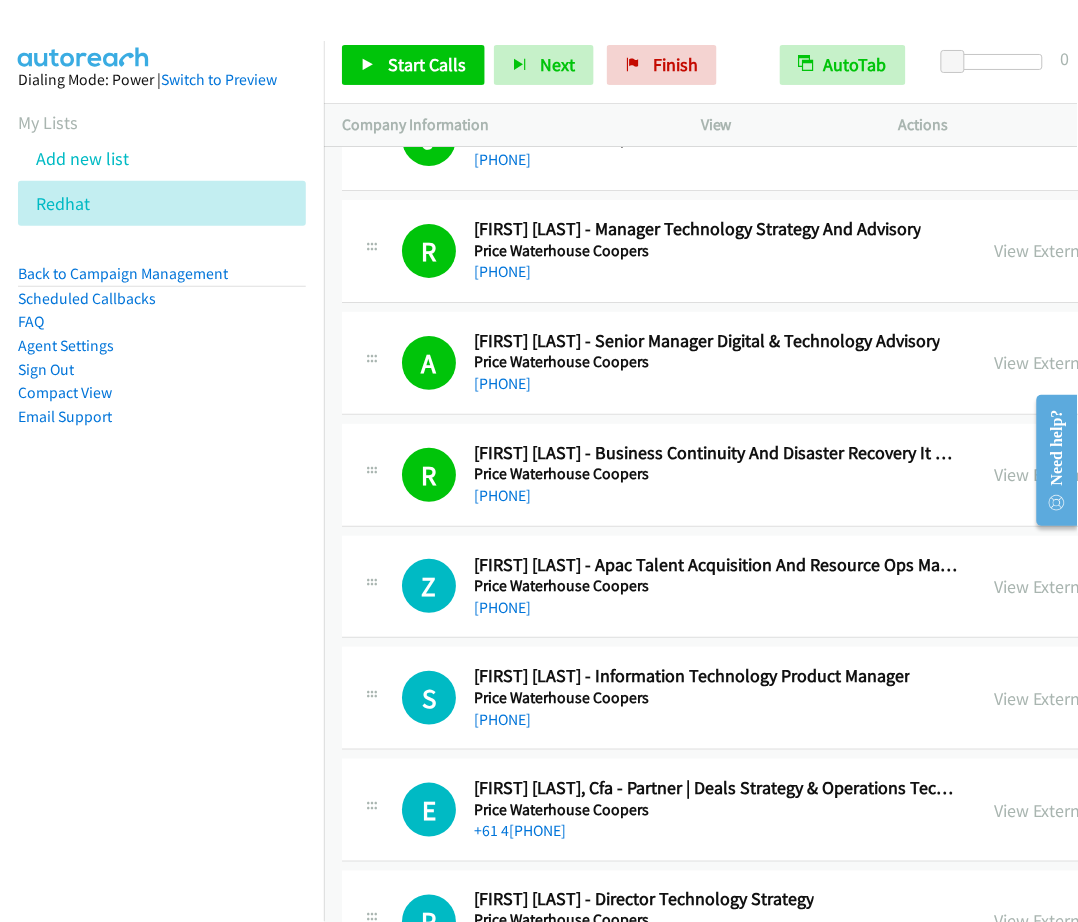 scroll, scrollTop: 35937, scrollLeft: 0, axis: vertical 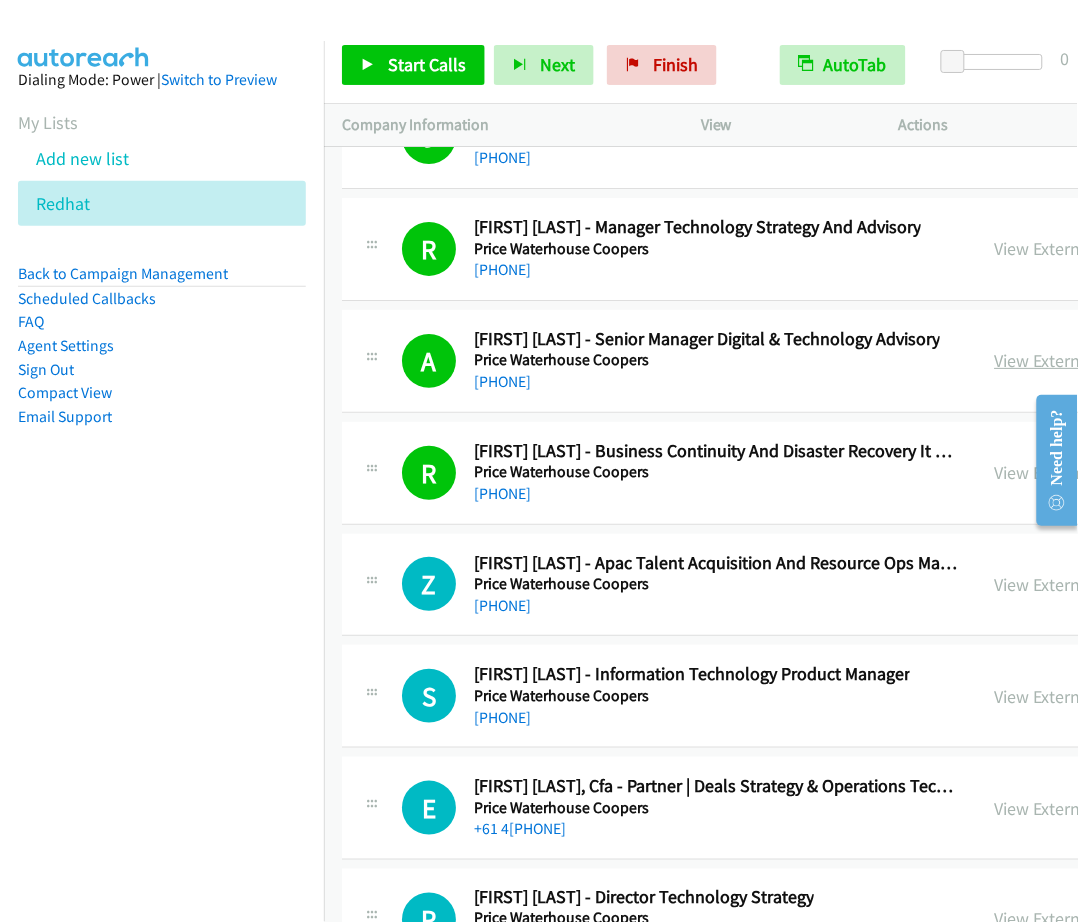 click on "View External Url" at bounding box center (1058, 360) 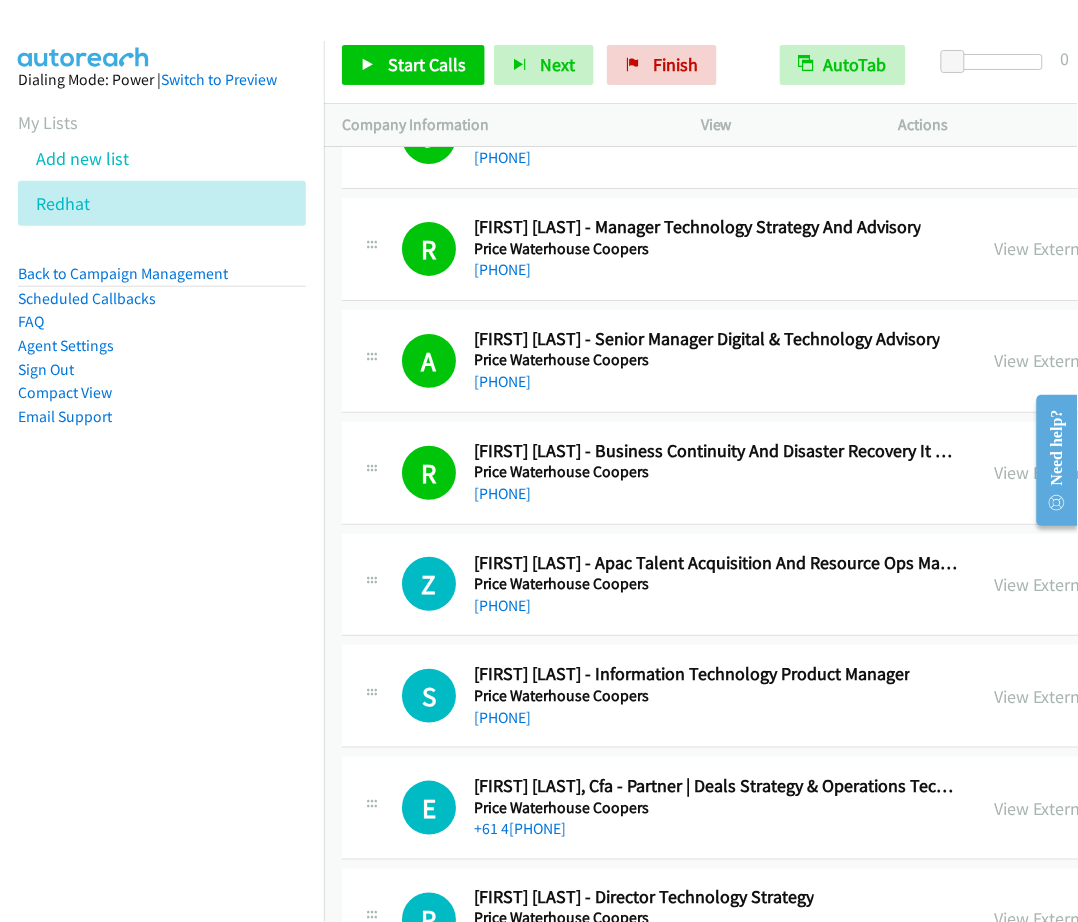 click on "Start Calls
Pause
Next
Finish
Call Completed
AutoTab
AutoTab
0" at bounding box center [701, 65] 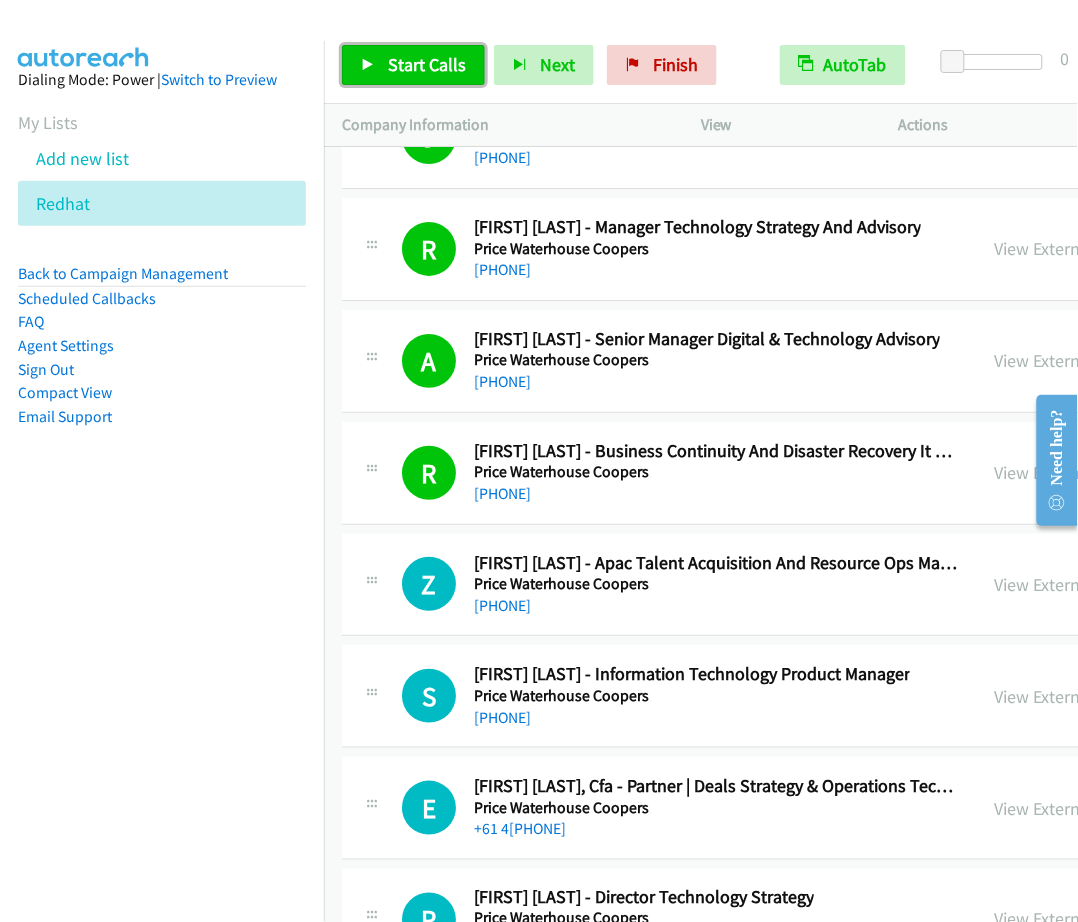 click on "Start Calls" at bounding box center (413, 65) 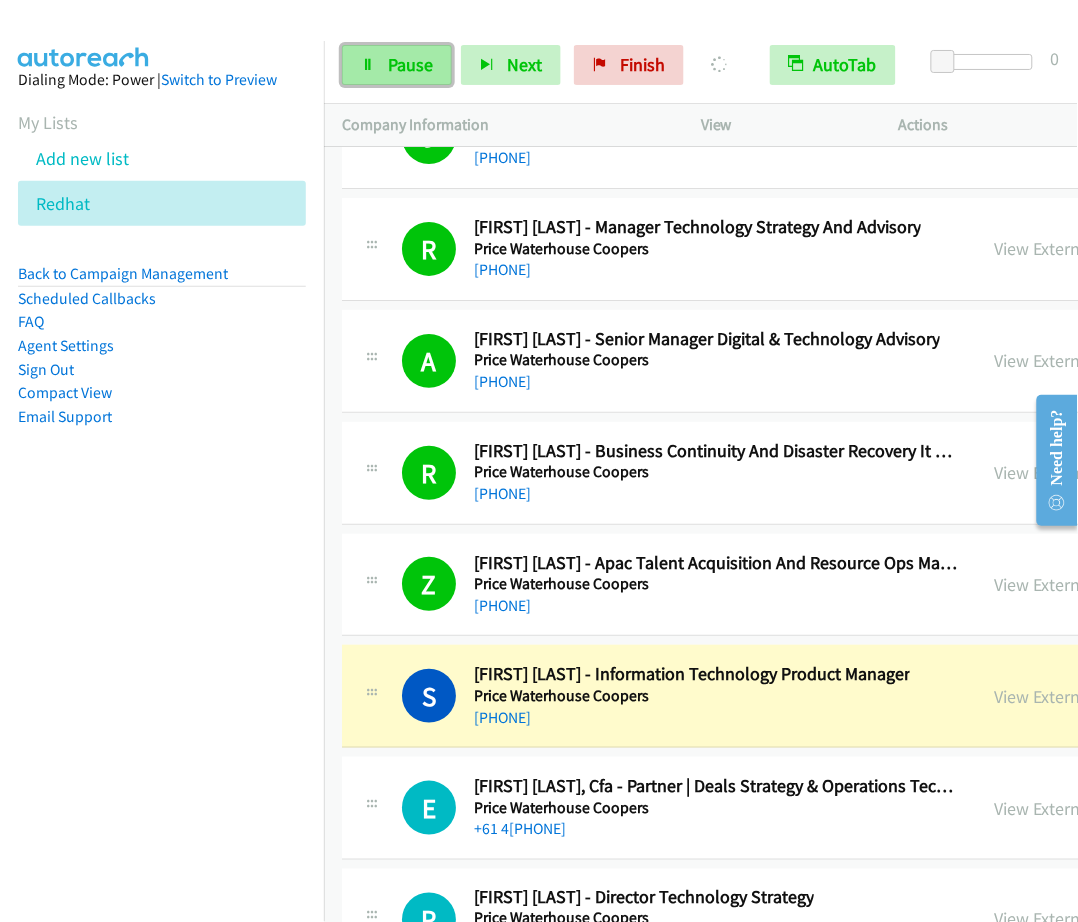 click on "Pause" at bounding box center (397, 65) 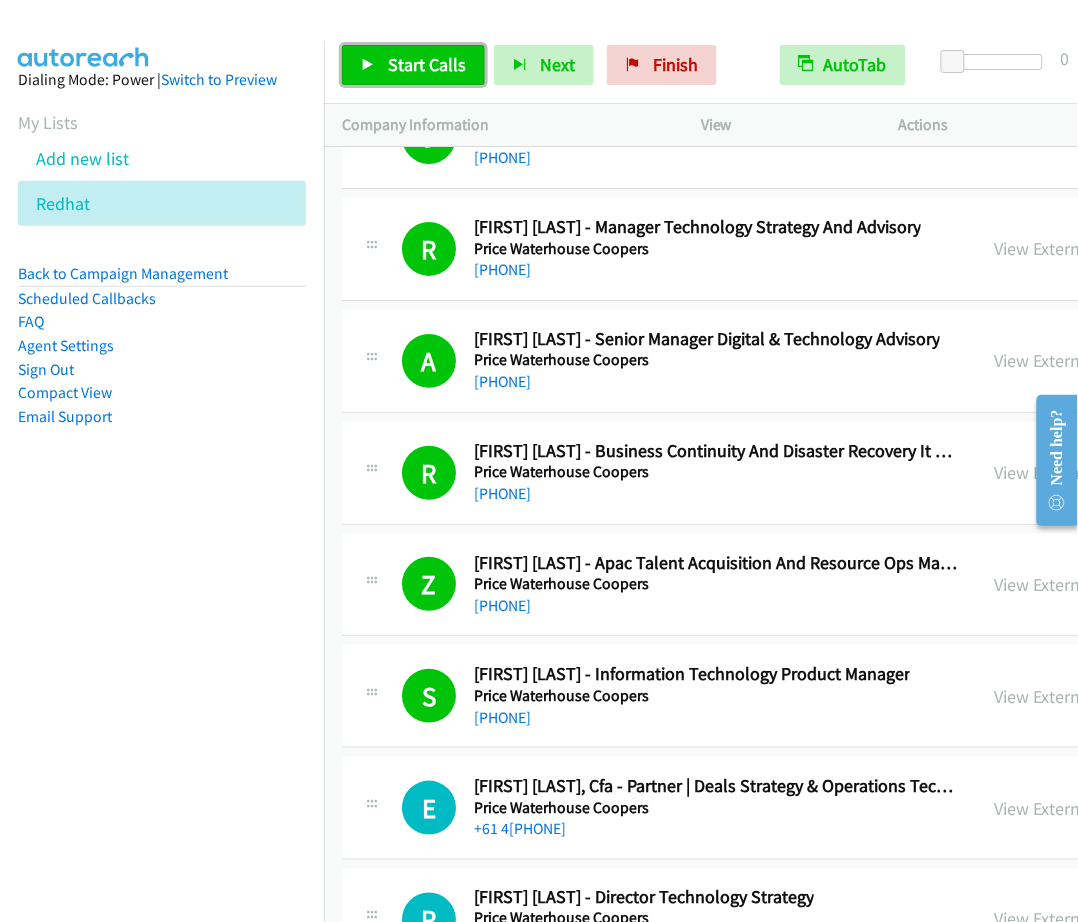 click on "Start Calls" at bounding box center [427, 64] 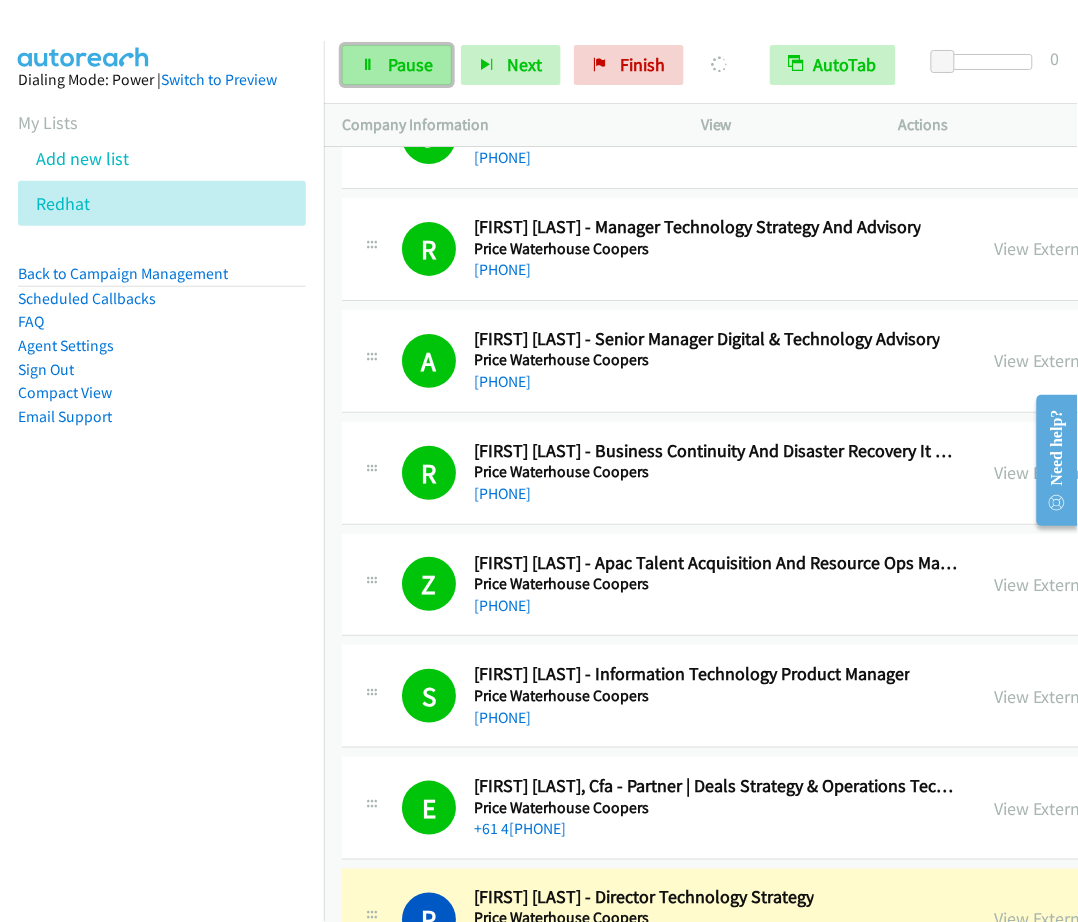 click on "Pause" at bounding box center [410, 64] 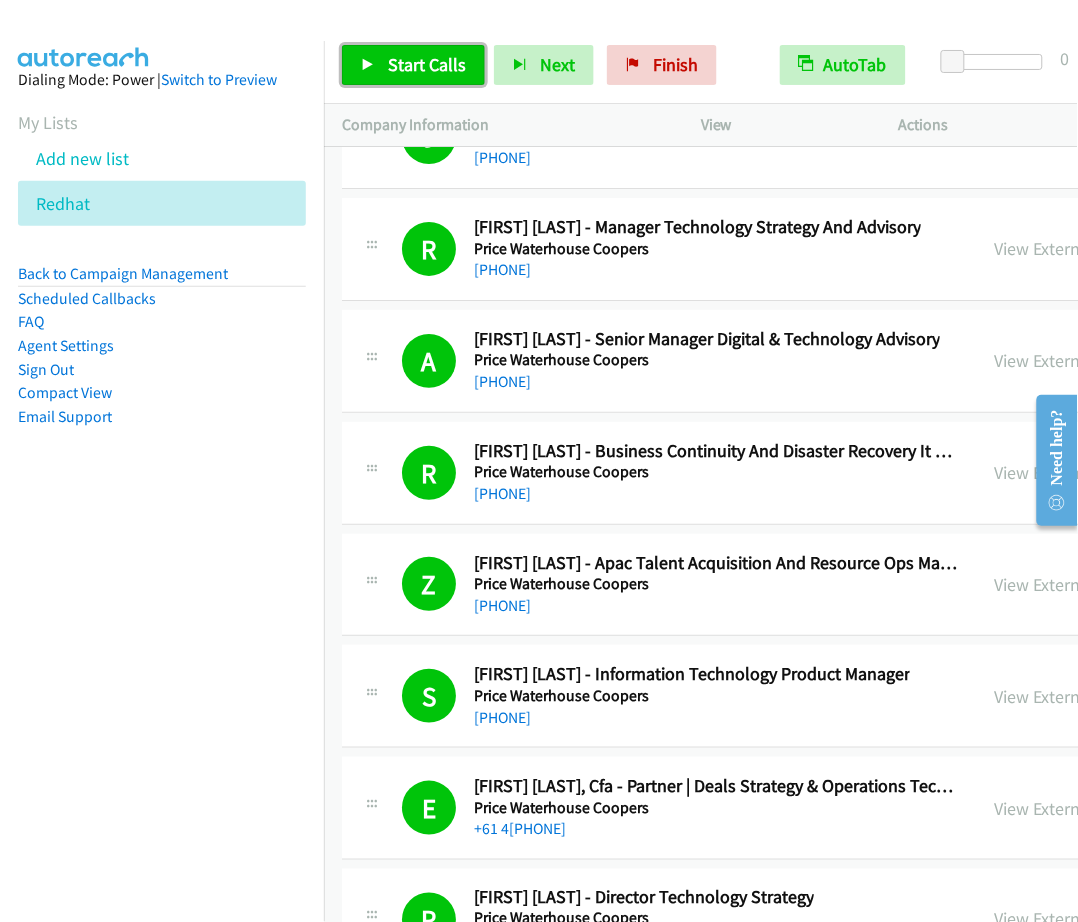 click on "Start Calls" at bounding box center (427, 64) 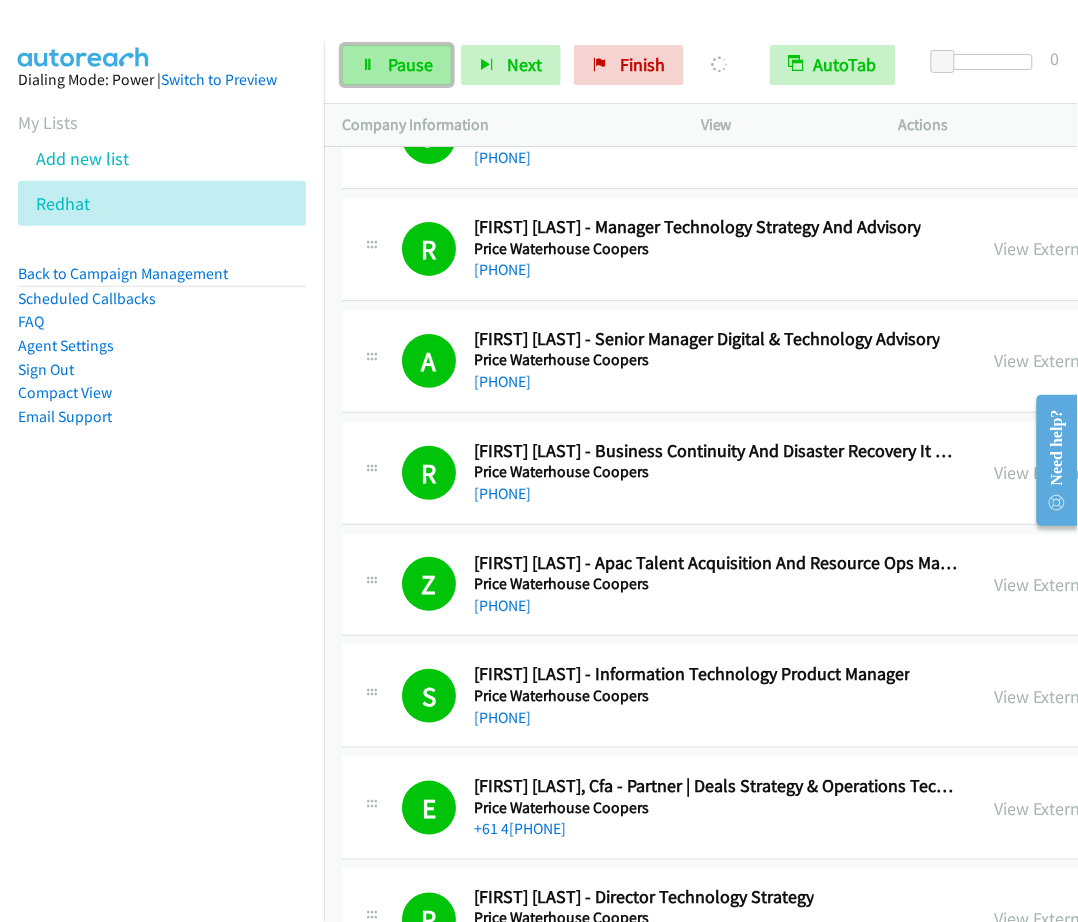 click on "Pause" at bounding box center [397, 65] 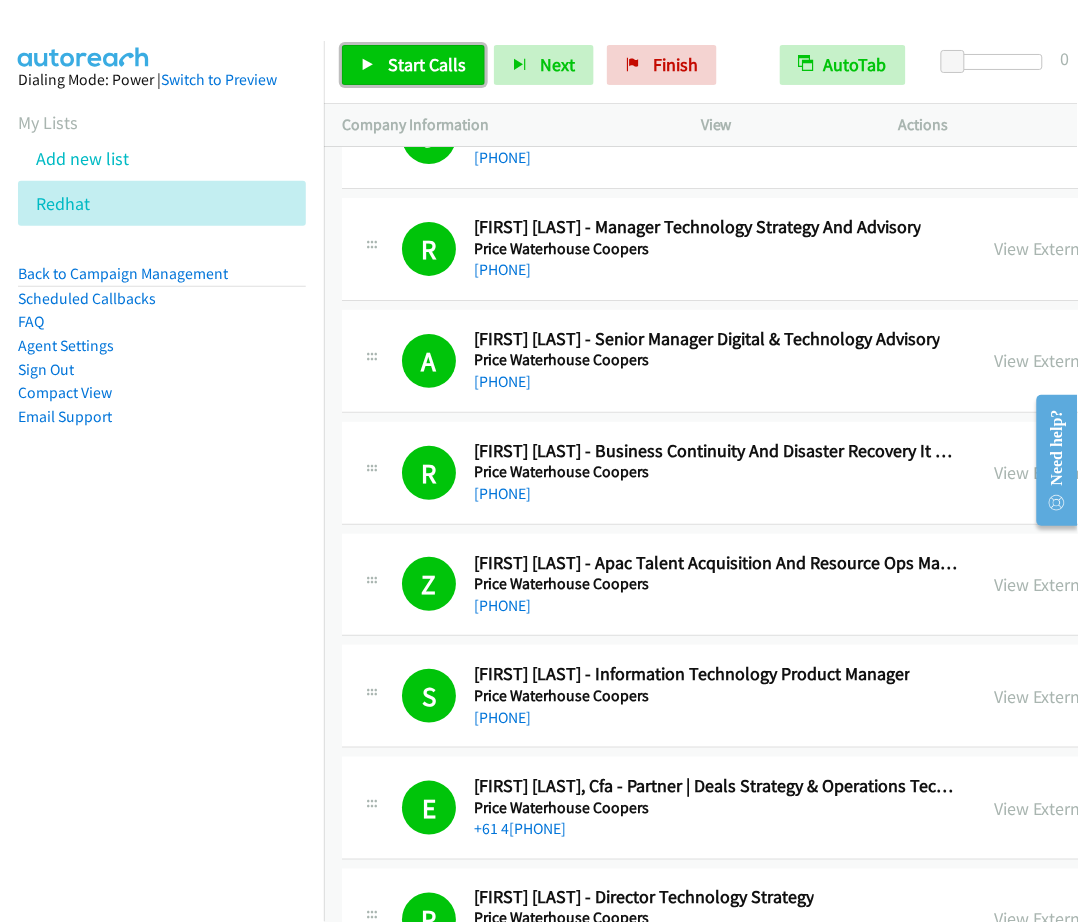 click on "Start Calls" at bounding box center (413, 65) 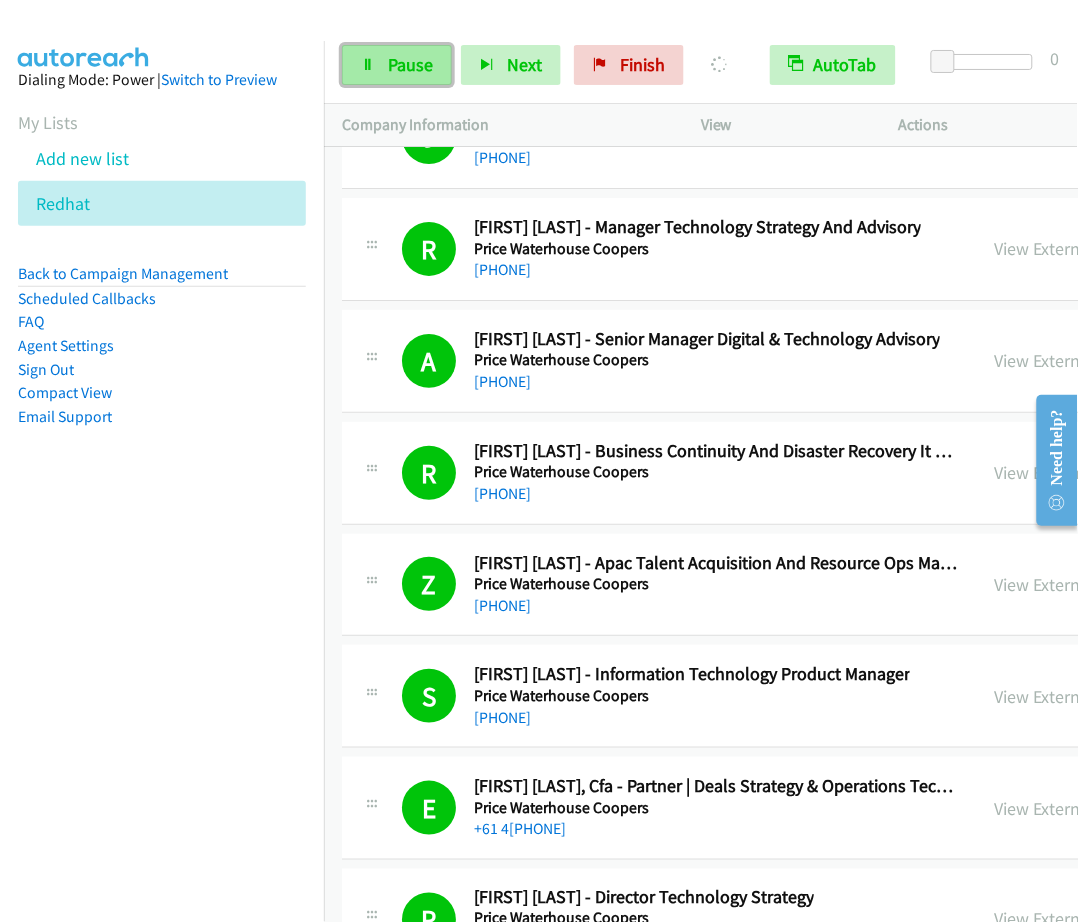 click on "Pause" at bounding box center [397, 65] 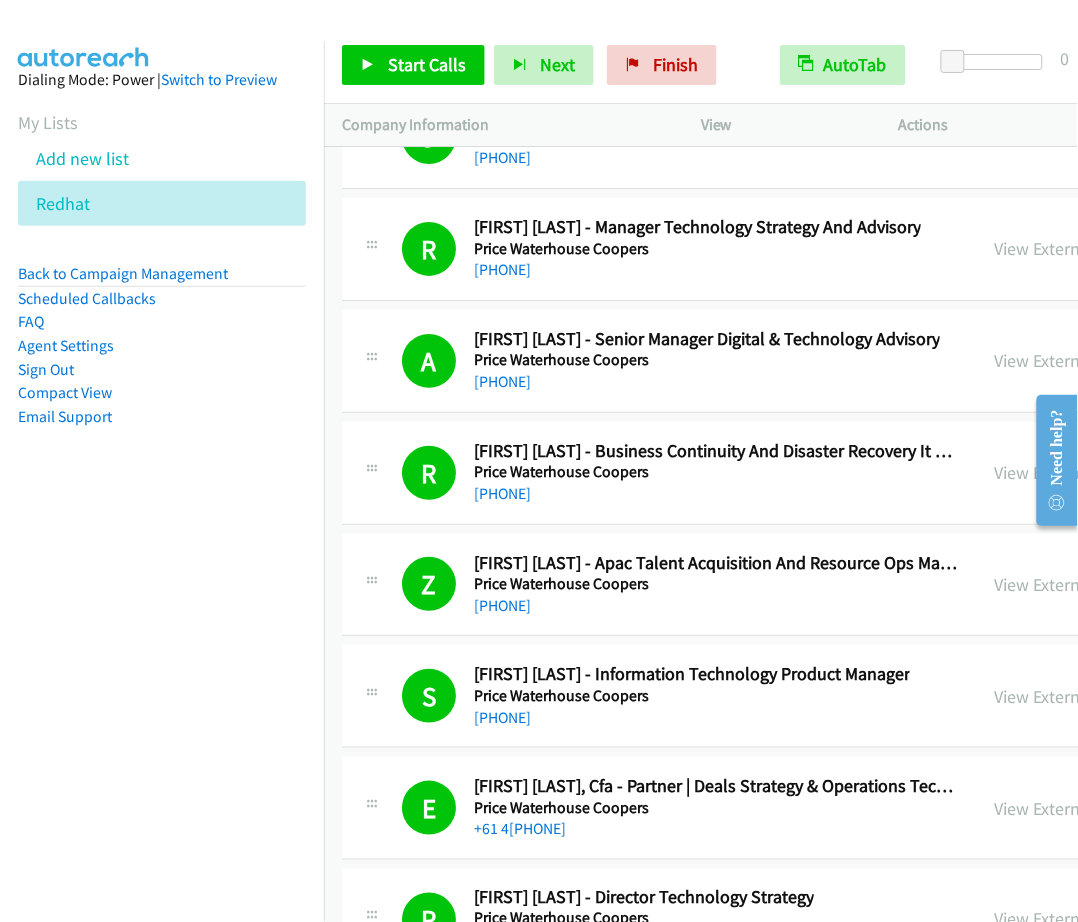 click on "Start Calls
Pause
Next
Finish
Call Completed
AutoTab
AutoTab
0" at bounding box center (701, 65) 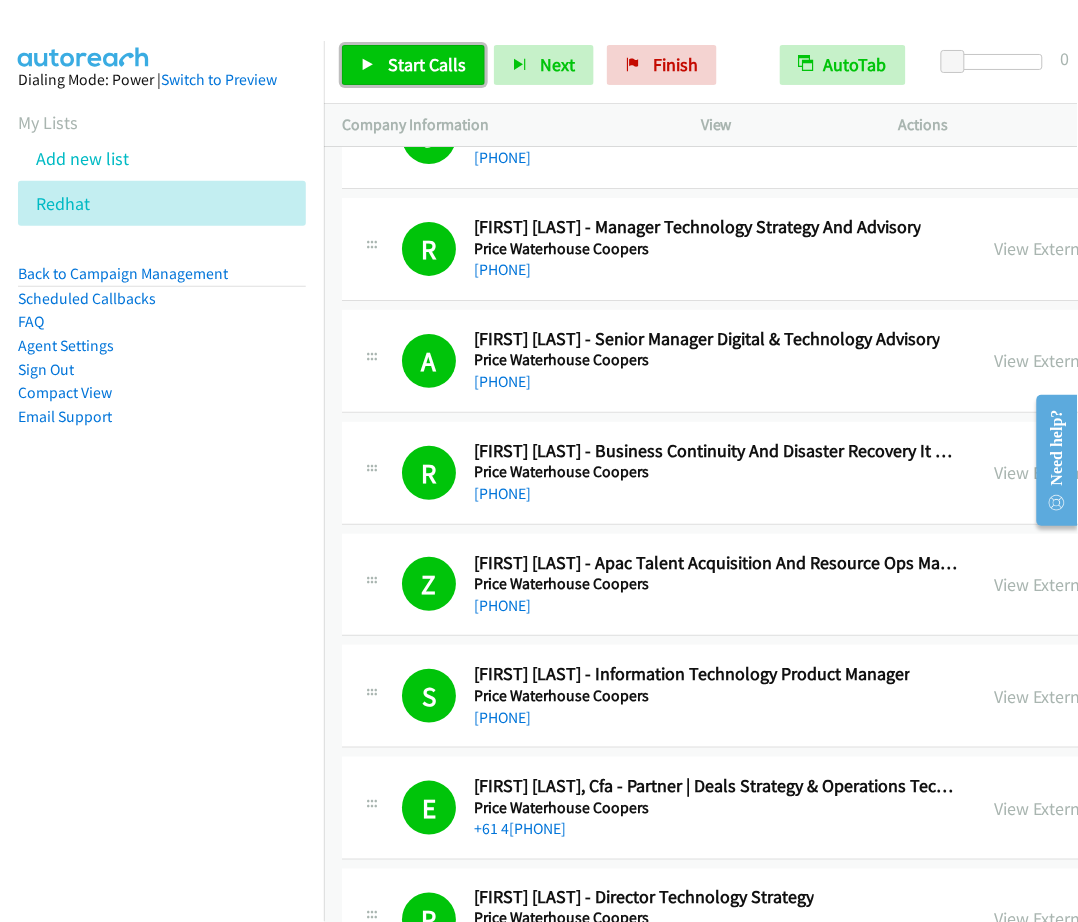 click on "Start Calls" at bounding box center [427, 64] 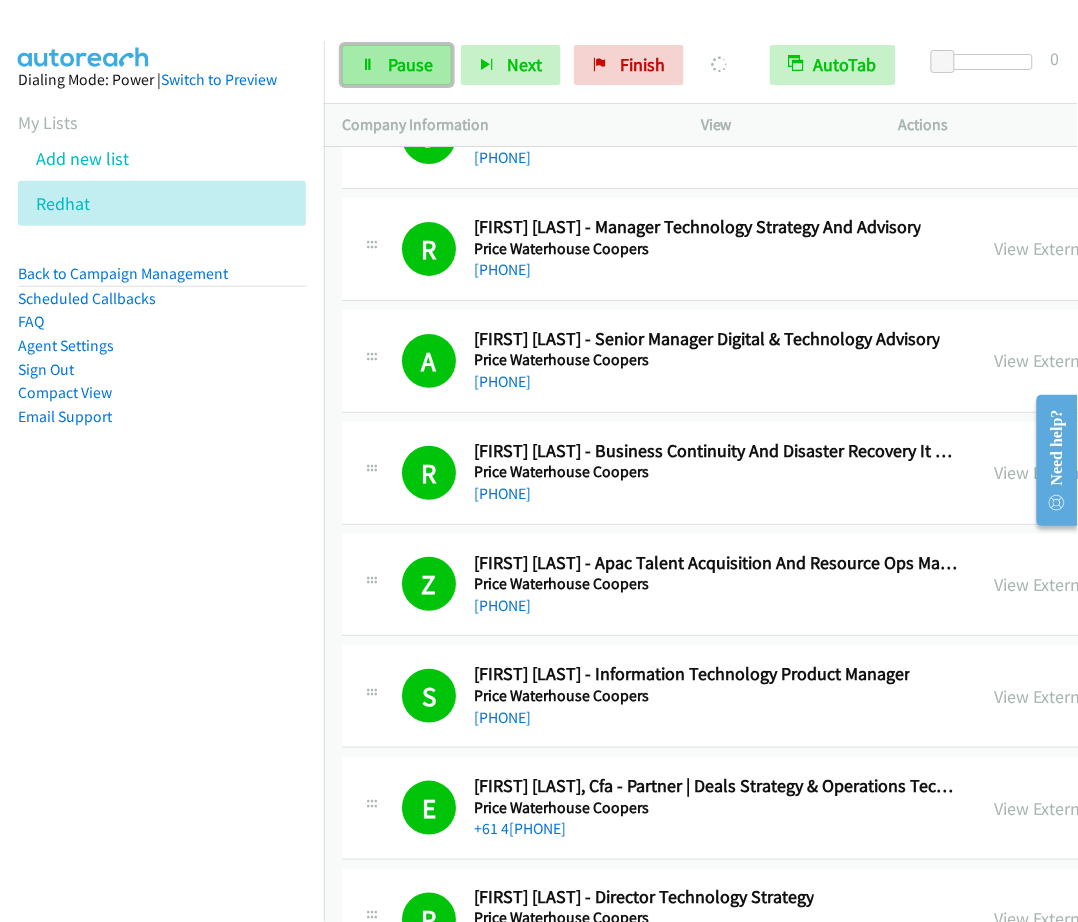 click on "Pause" at bounding box center [397, 65] 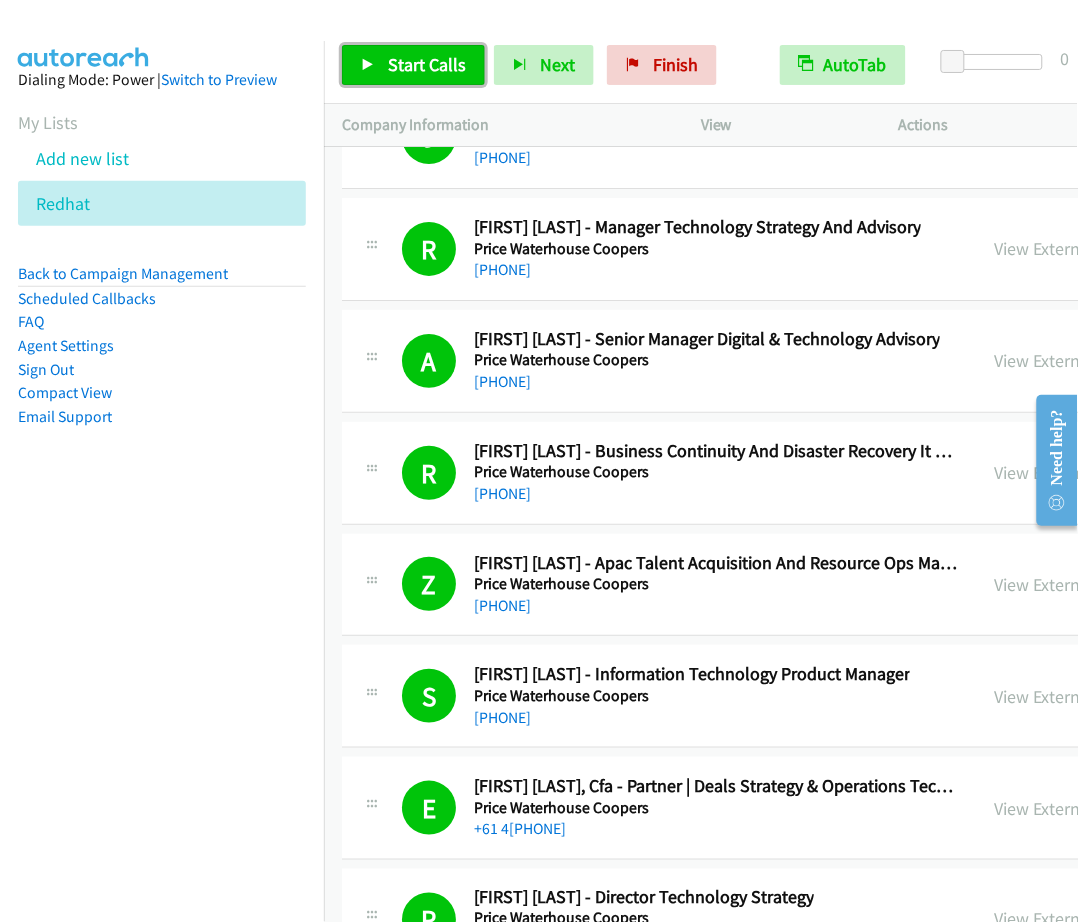 click on "Start Calls" at bounding box center [413, 65] 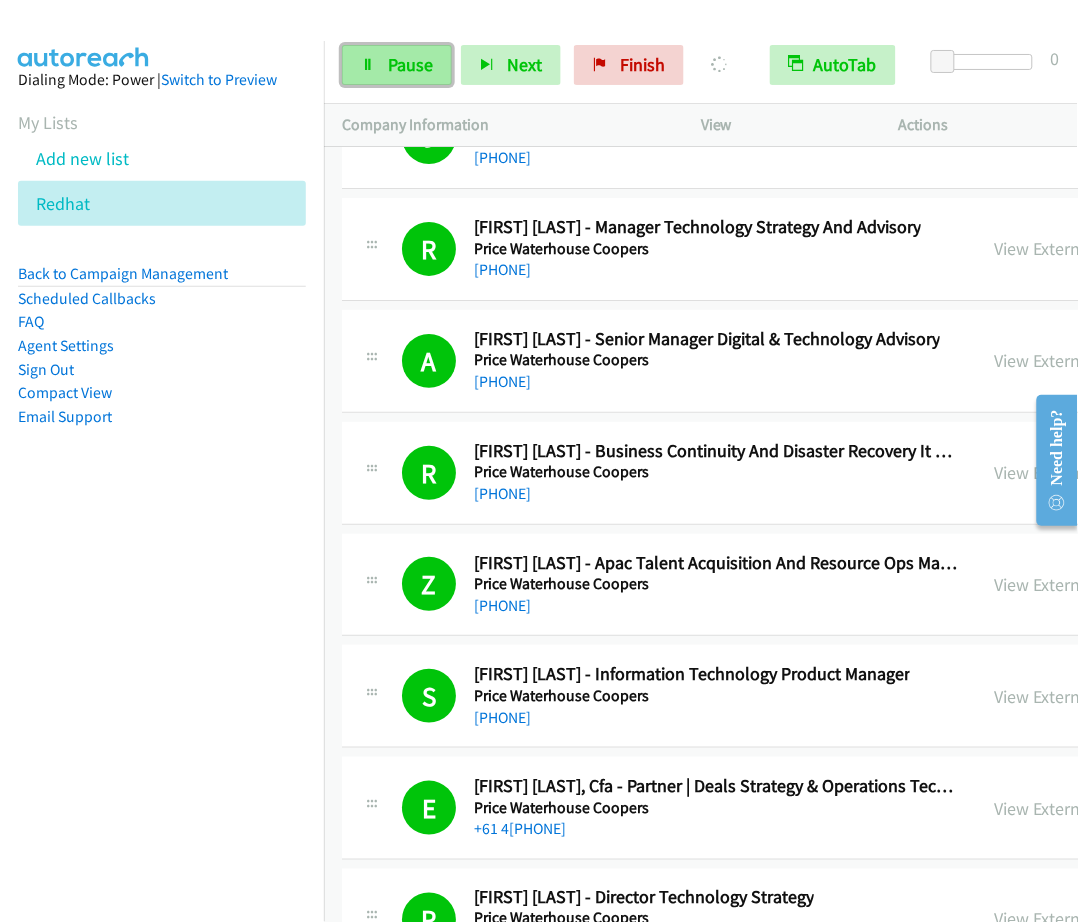 click on "Pause" at bounding box center (397, 65) 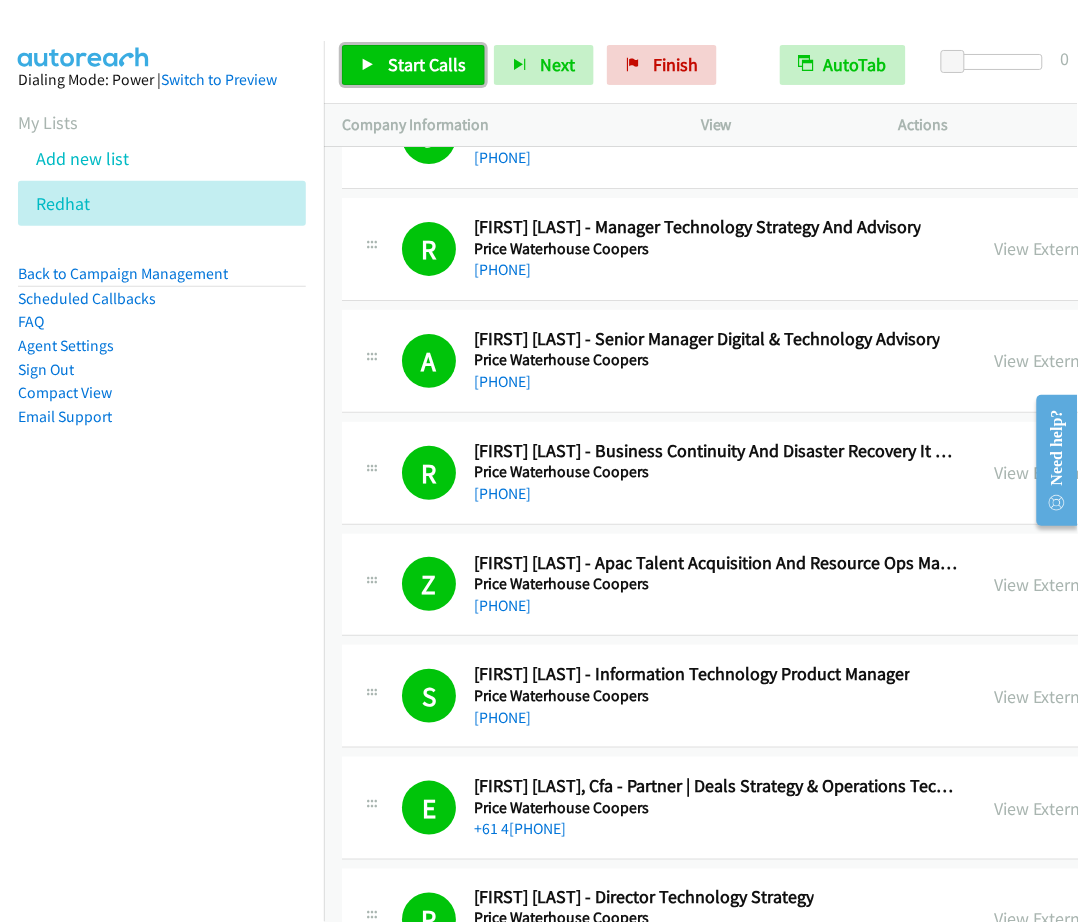 click on "Start Calls" at bounding box center [427, 64] 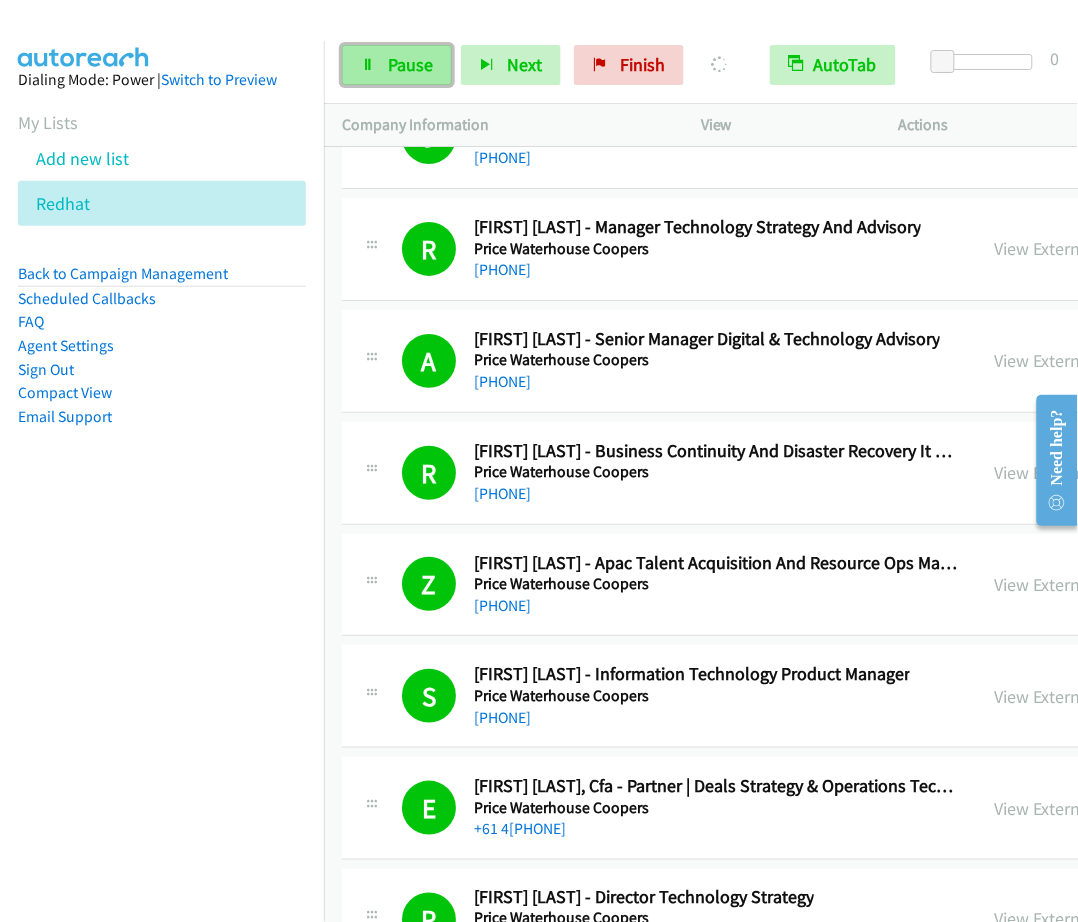 click on "Pause" at bounding box center (397, 65) 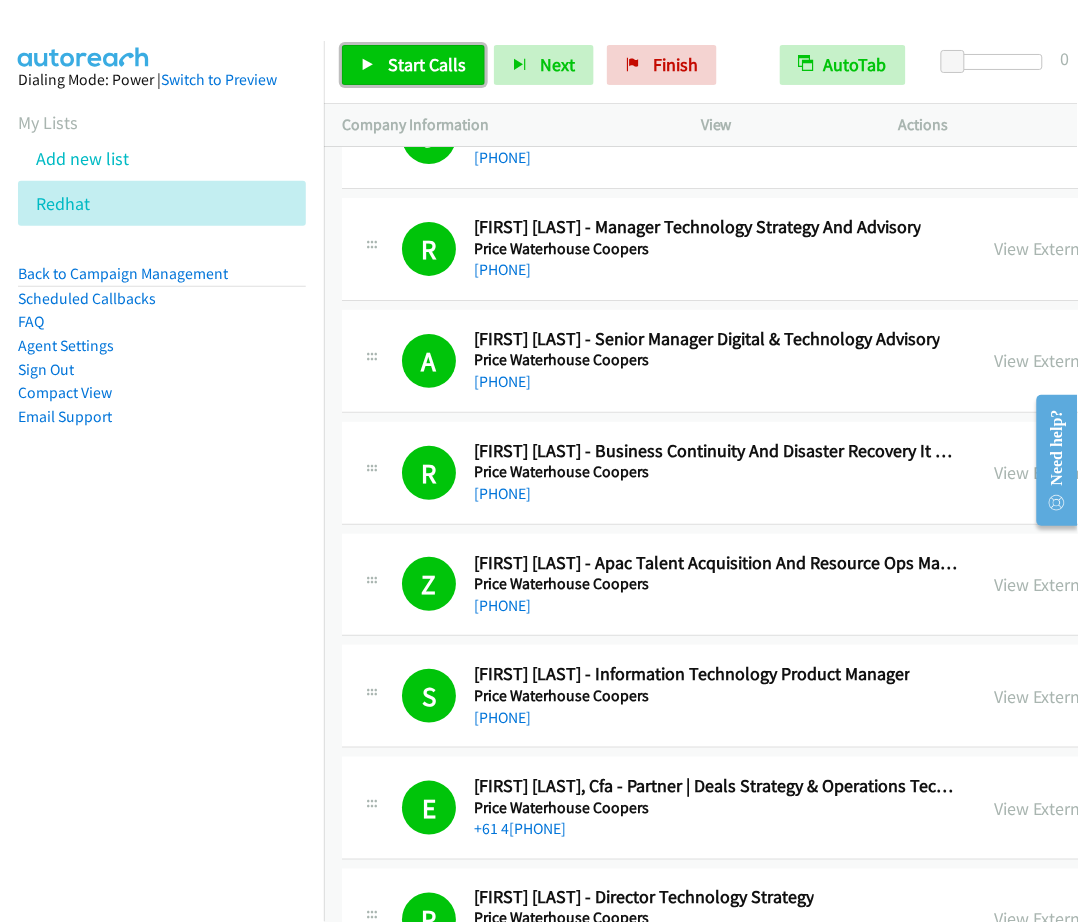 click on "Start Calls" at bounding box center (413, 65) 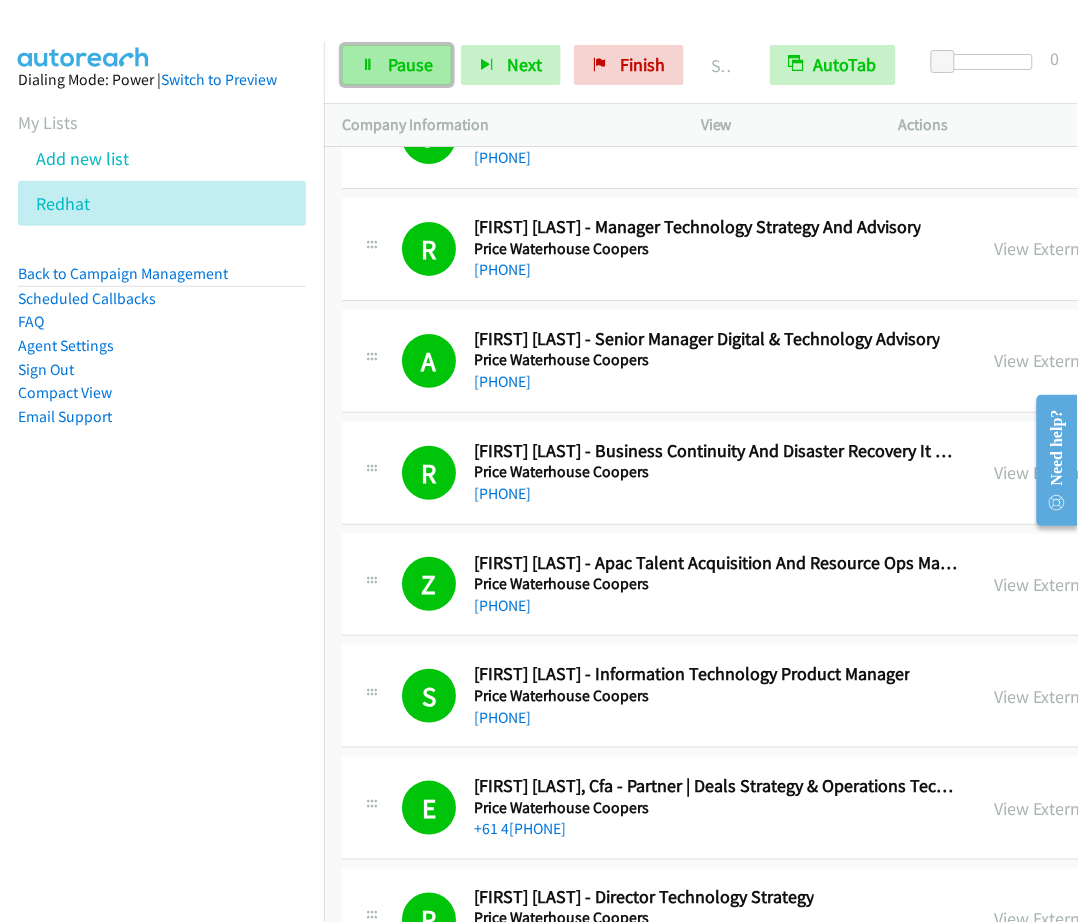 click on "Pause" at bounding box center [410, 64] 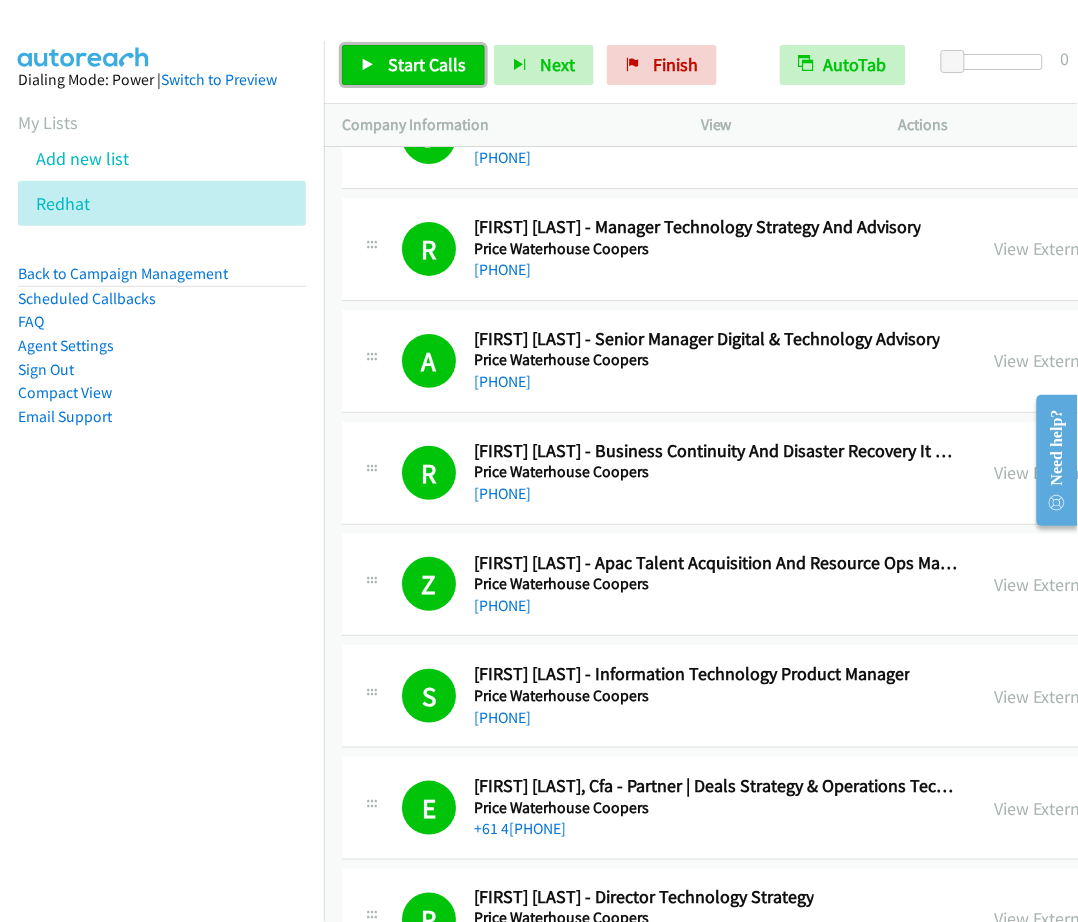 click on "Start Calls" at bounding box center (427, 64) 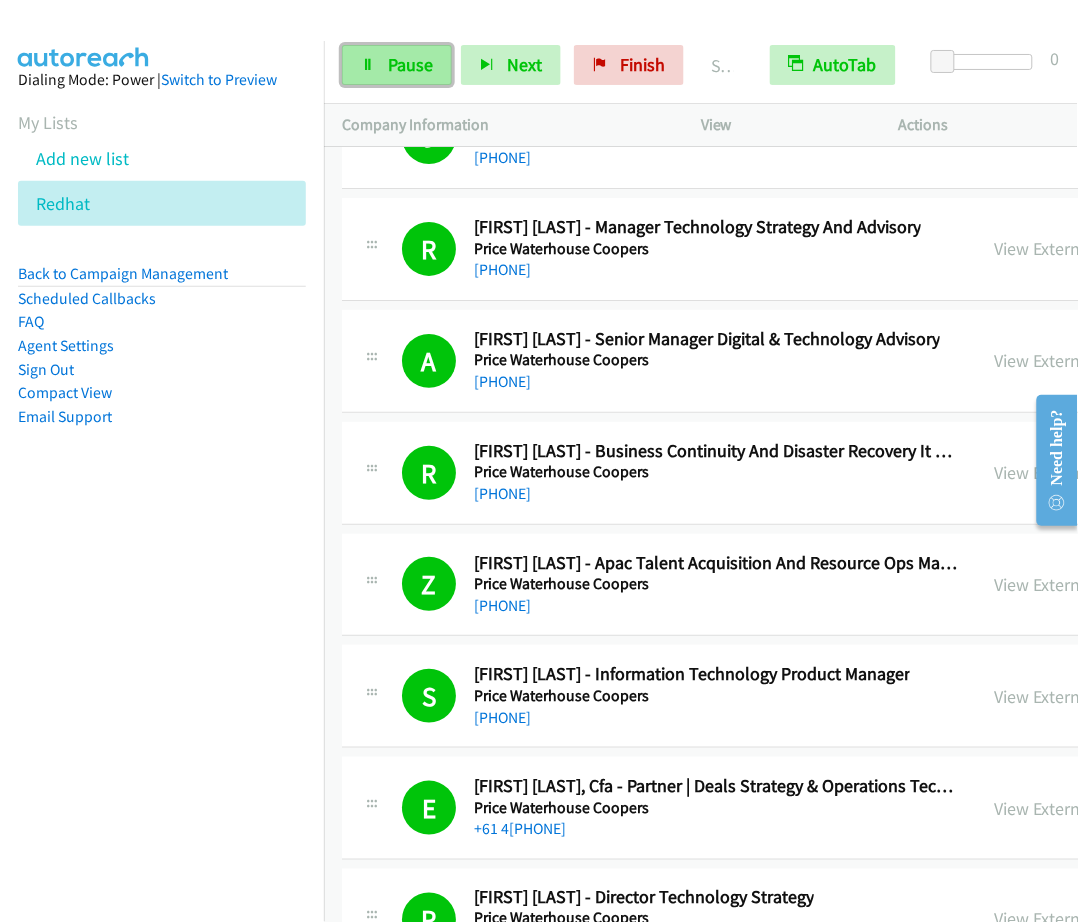 click on "Pause" at bounding box center [410, 64] 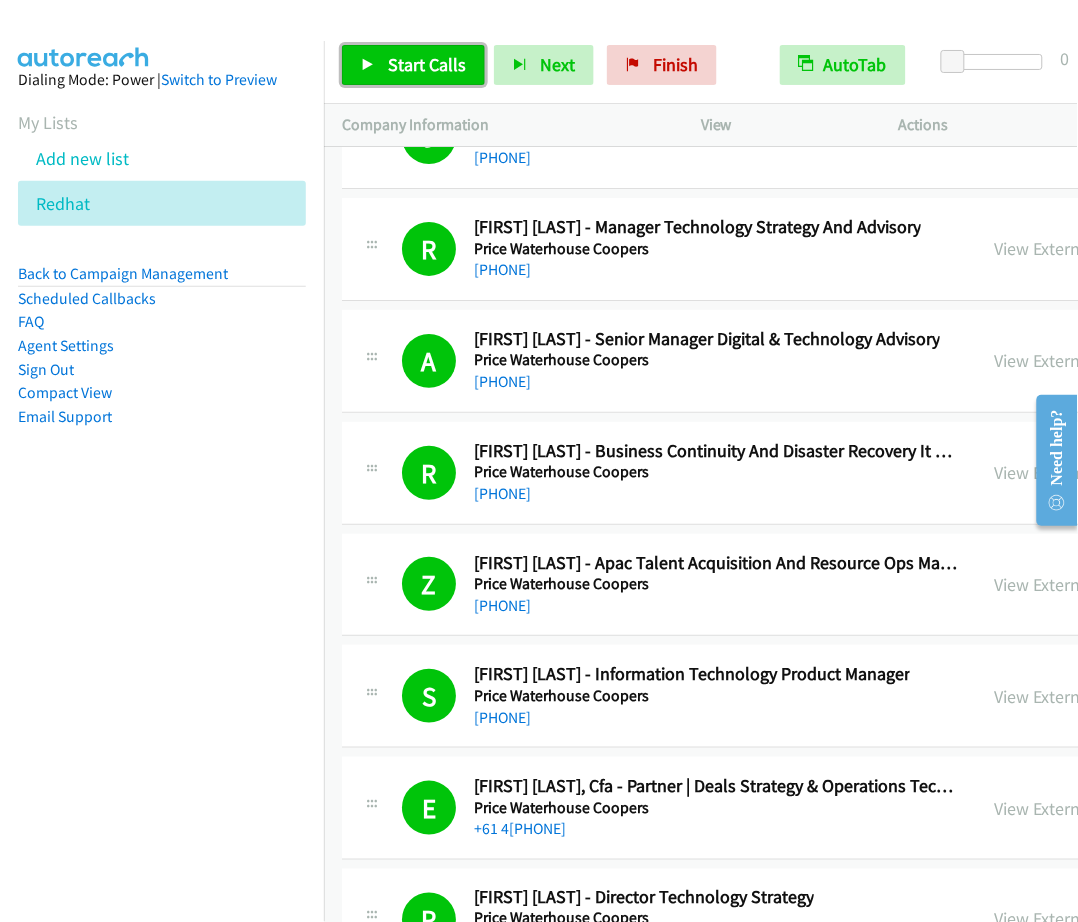 click on "Start Calls" at bounding box center (427, 64) 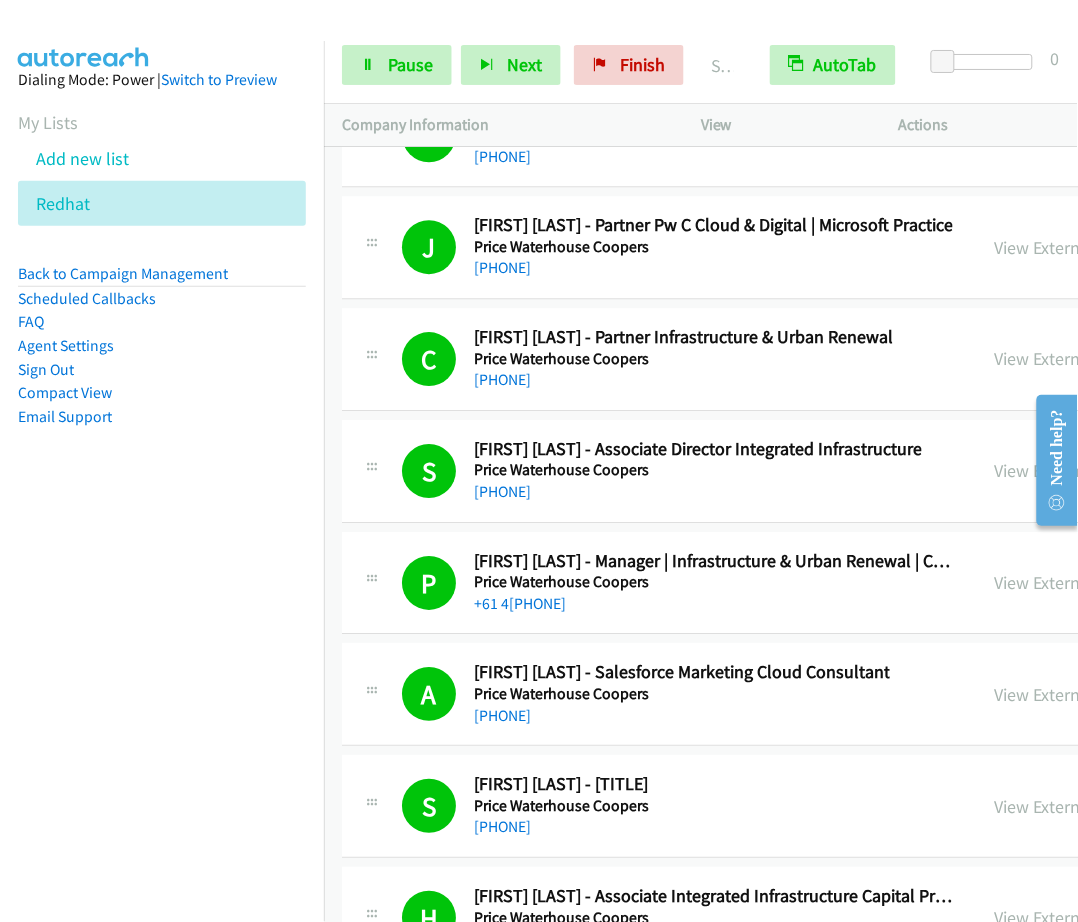 scroll, scrollTop: 37062, scrollLeft: 0, axis: vertical 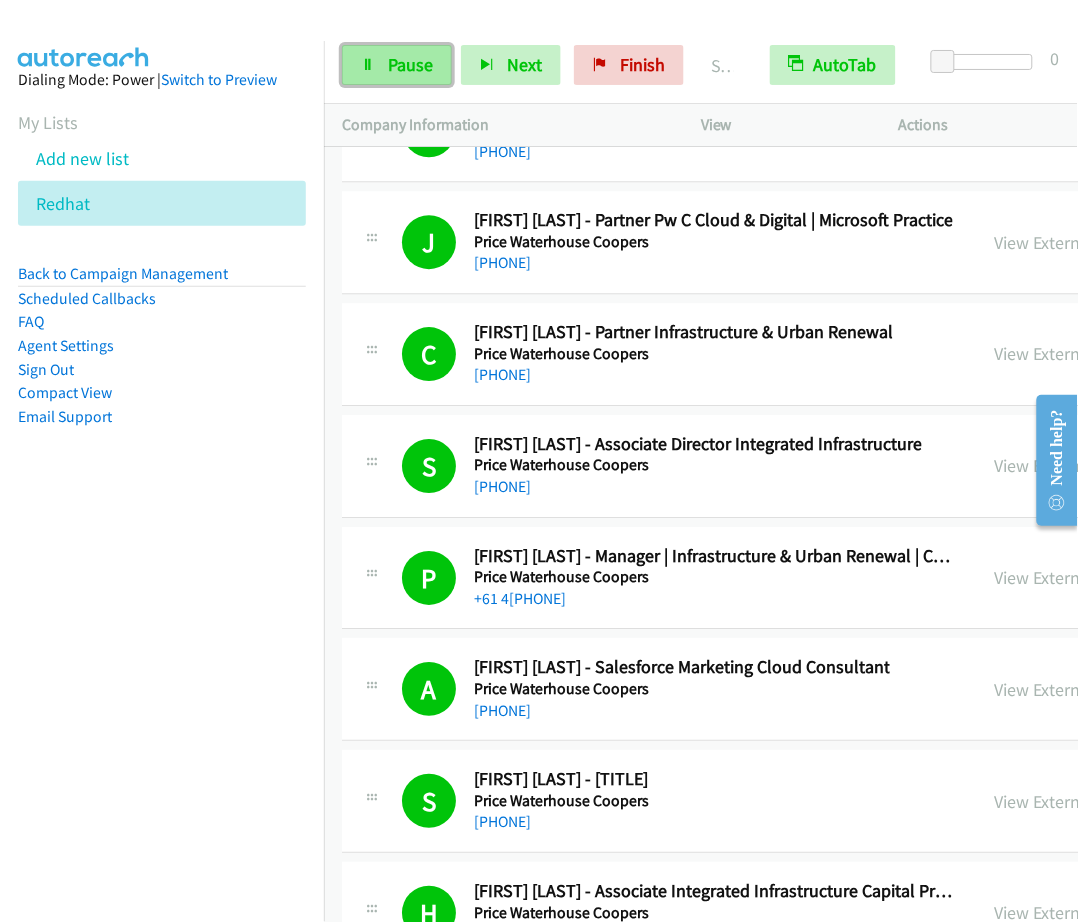 click on "Pause" at bounding box center [397, 65] 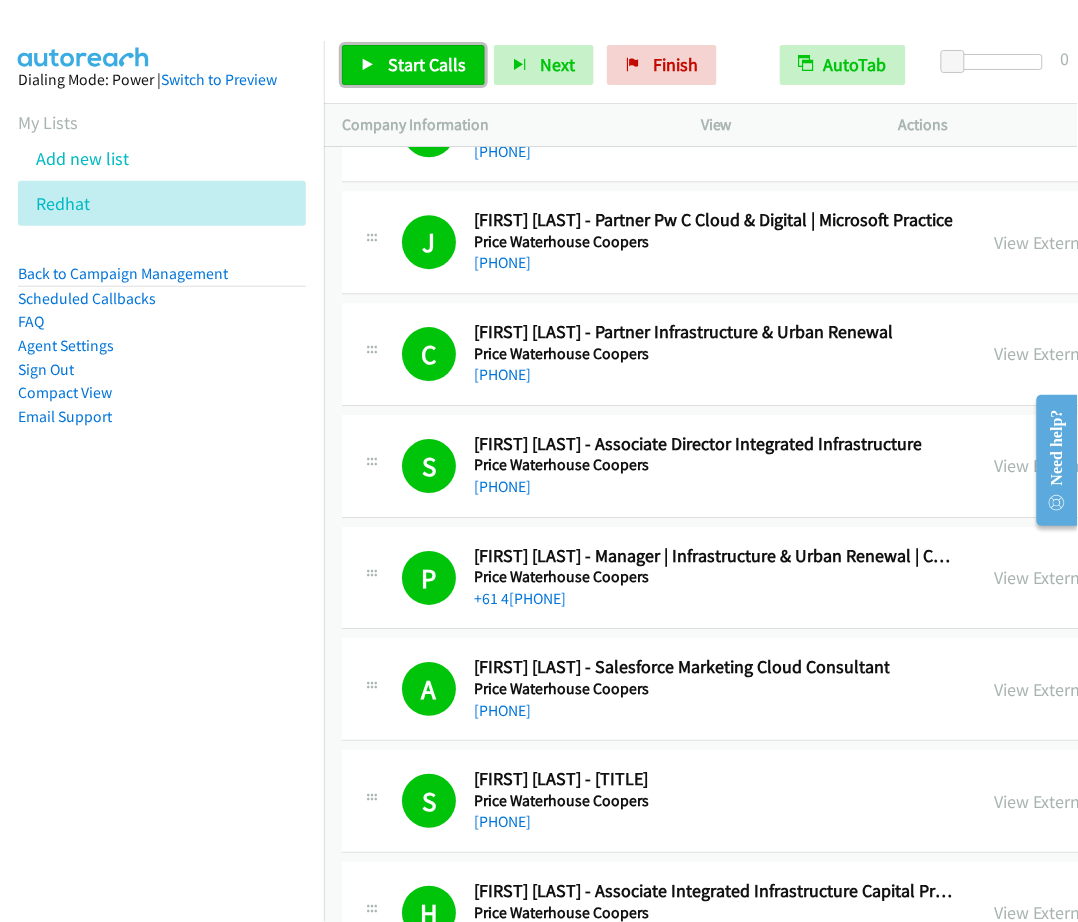 click on "Start Calls" at bounding box center [427, 64] 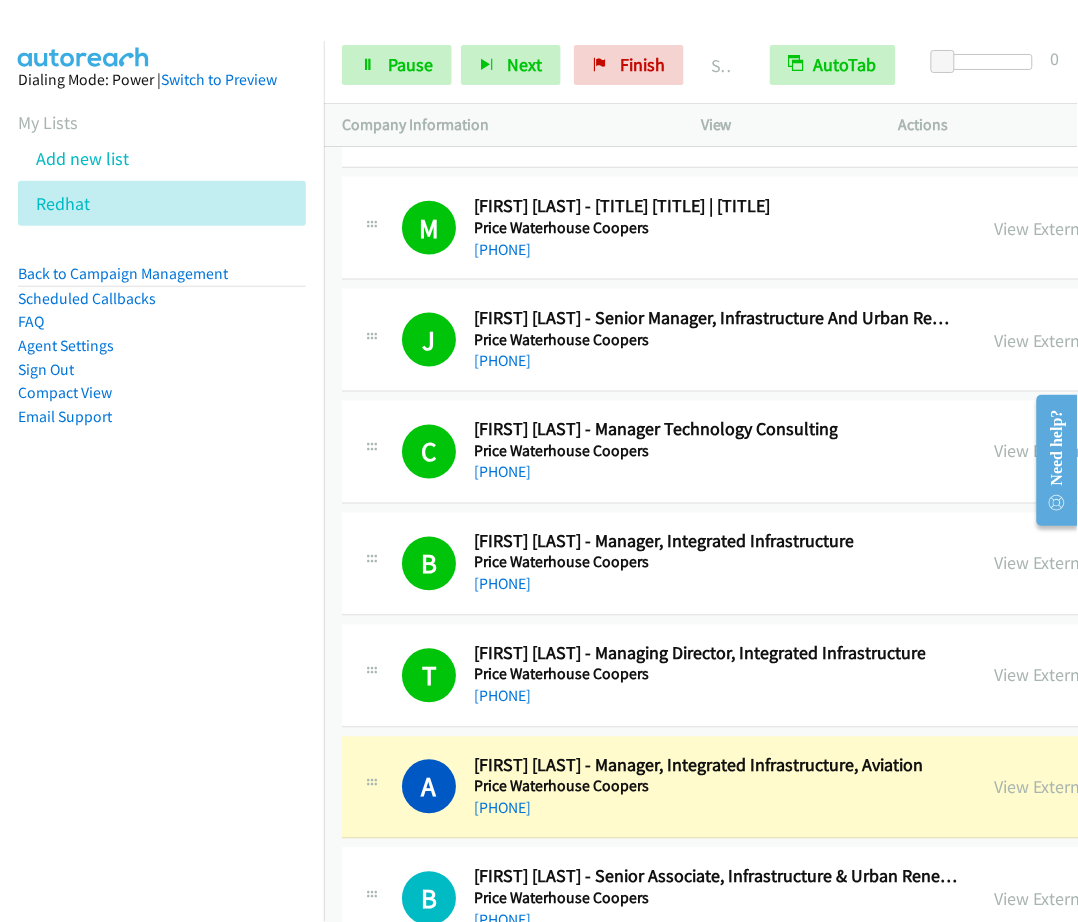 scroll, scrollTop: 39812, scrollLeft: 0, axis: vertical 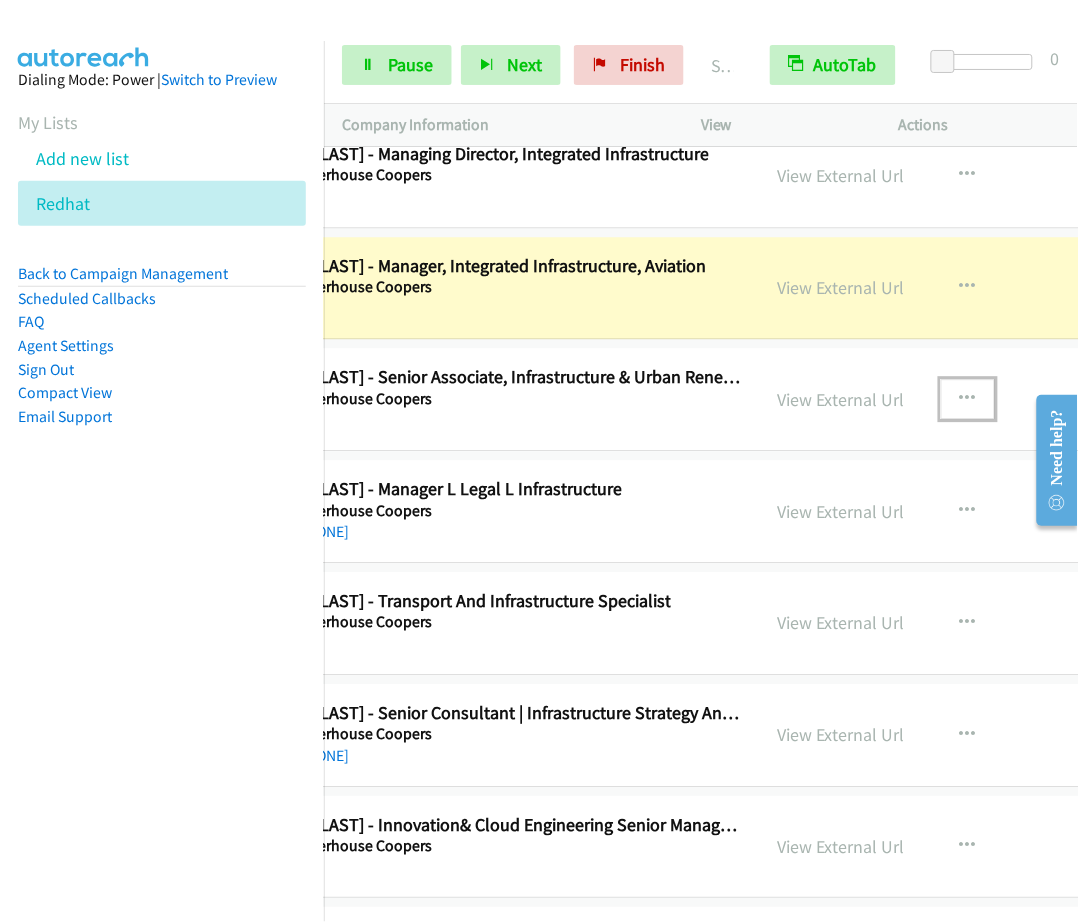 click at bounding box center (968, 399) 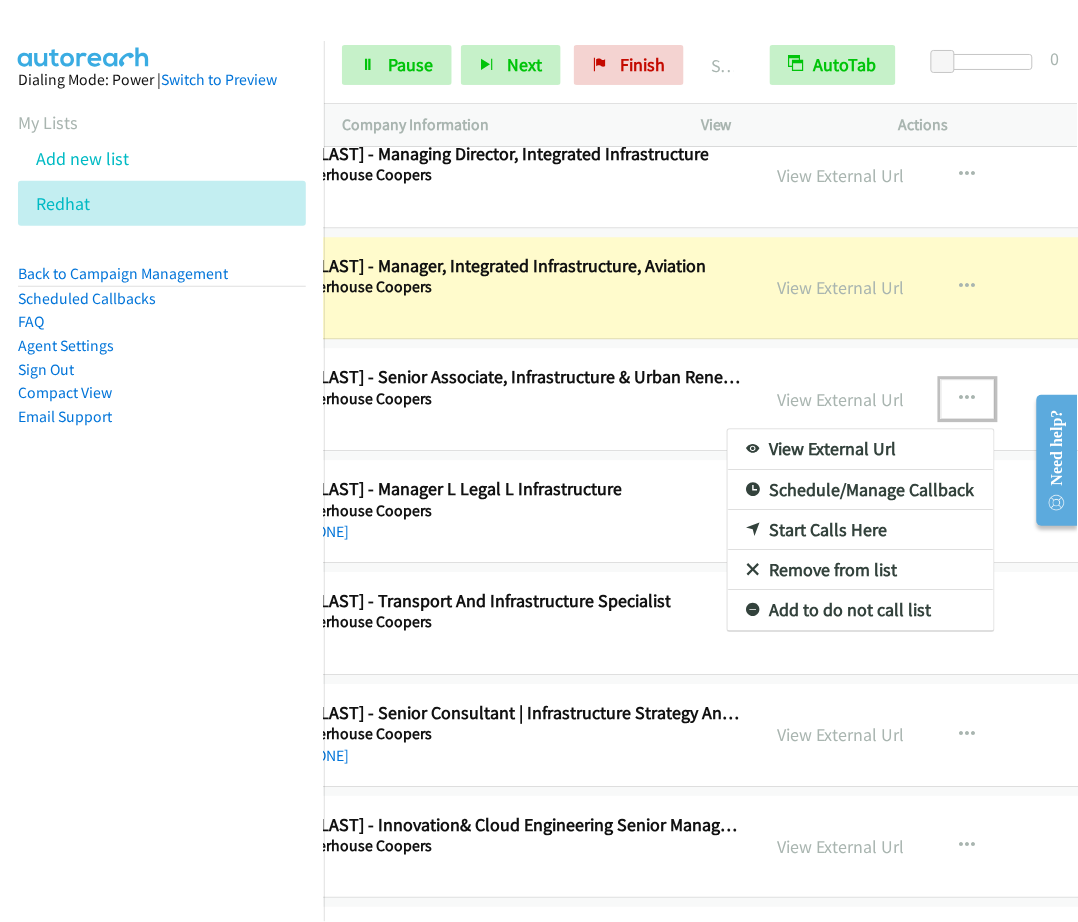 click on "Start Calls Here" at bounding box center [861, 530] 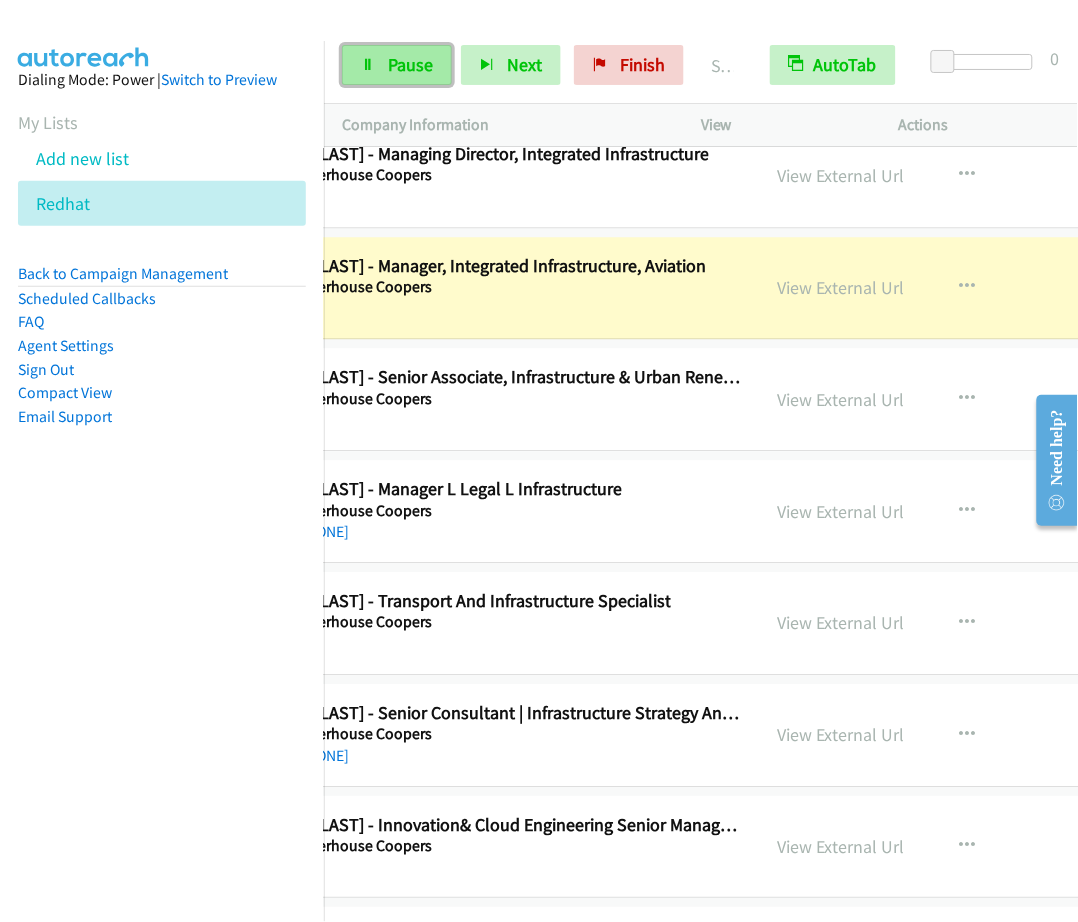 click on "Pause" at bounding box center (410, 64) 